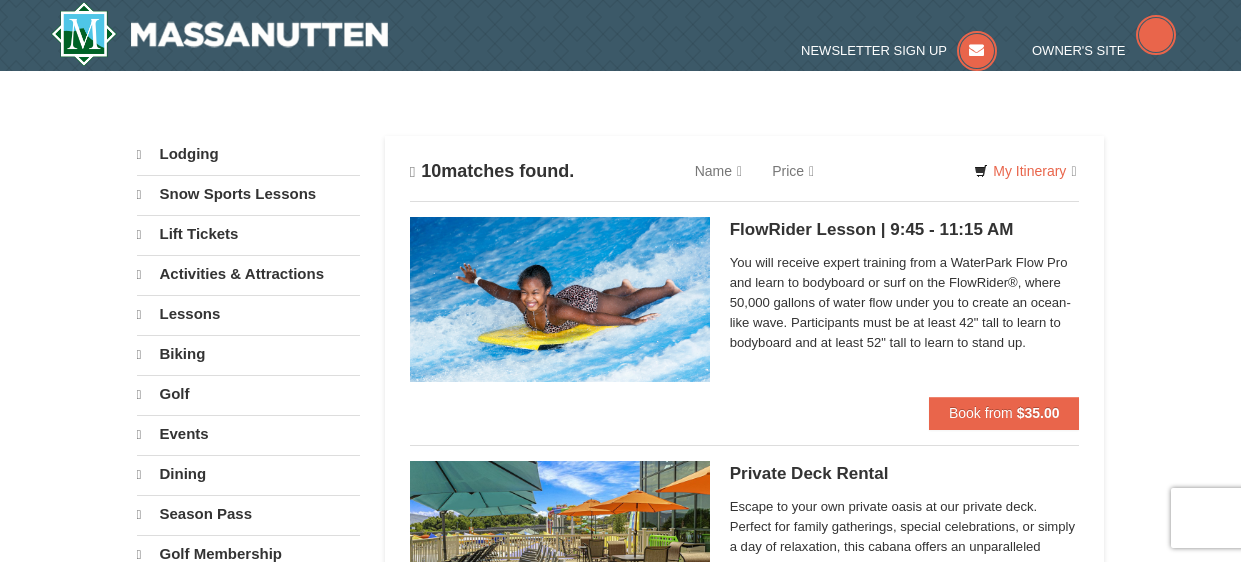 scroll, scrollTop: 0, scrollLeft: 0, axis: both 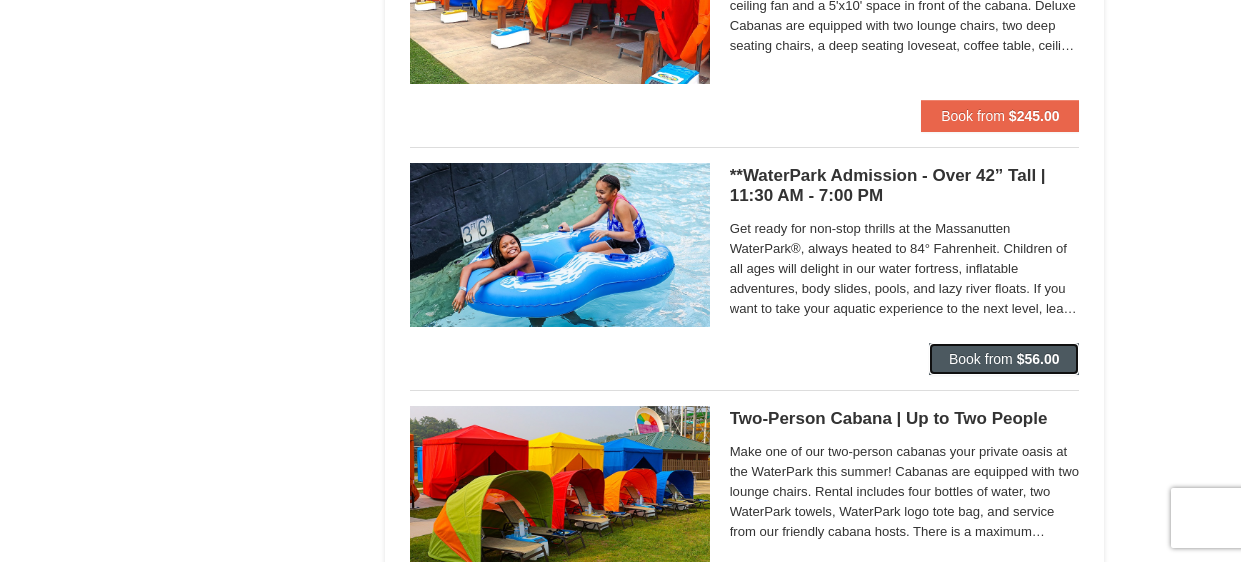 click on "Book from" at bounding box center [981, 359] 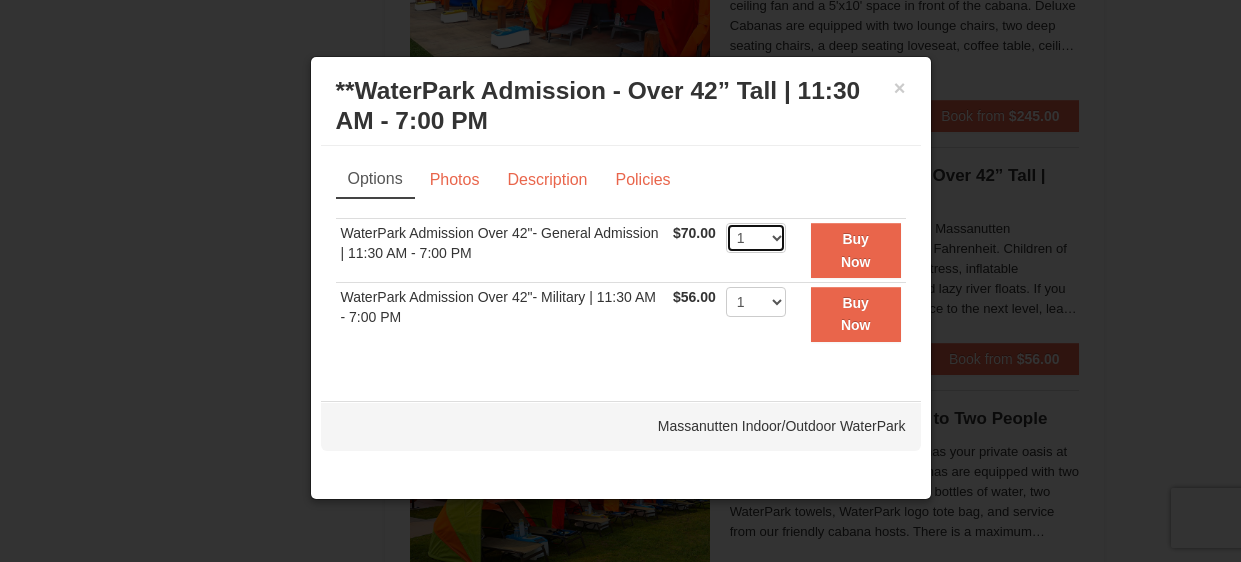click on "1
2
3
4
5
6
7
8
9
10
11
12
13
14
15
16
17
18
19
20
21 22" at bounding box center (756, 238) 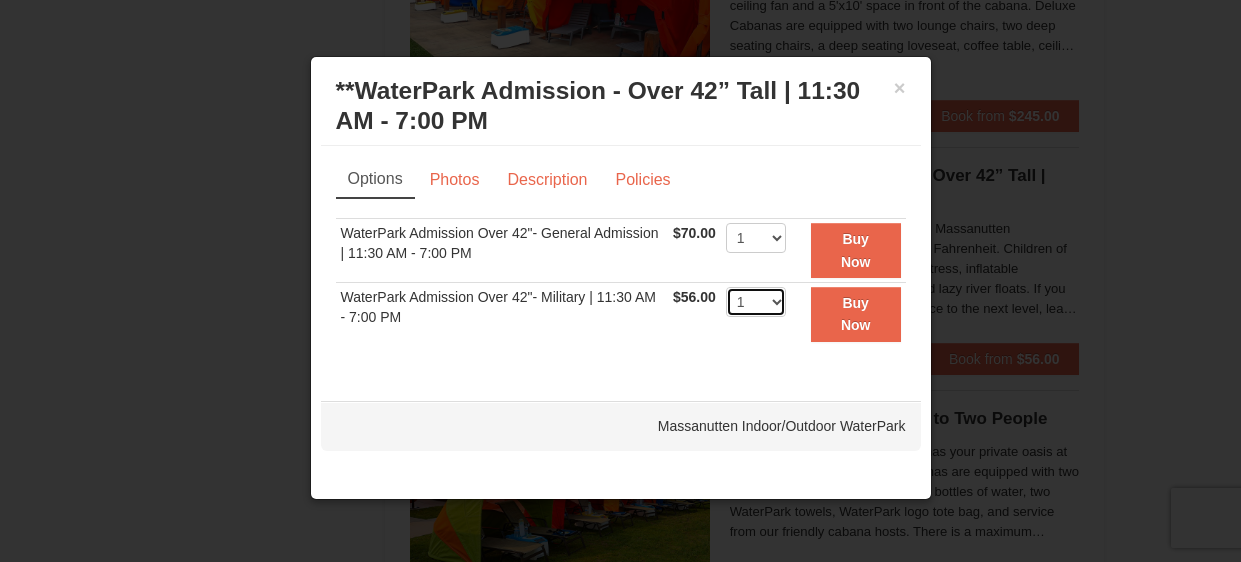 click on "1
2
3
4
5
6
7
8
9
10
11
12
13
14
15
16
17
18
19
20
21 22" at bounding box center (756, 302) 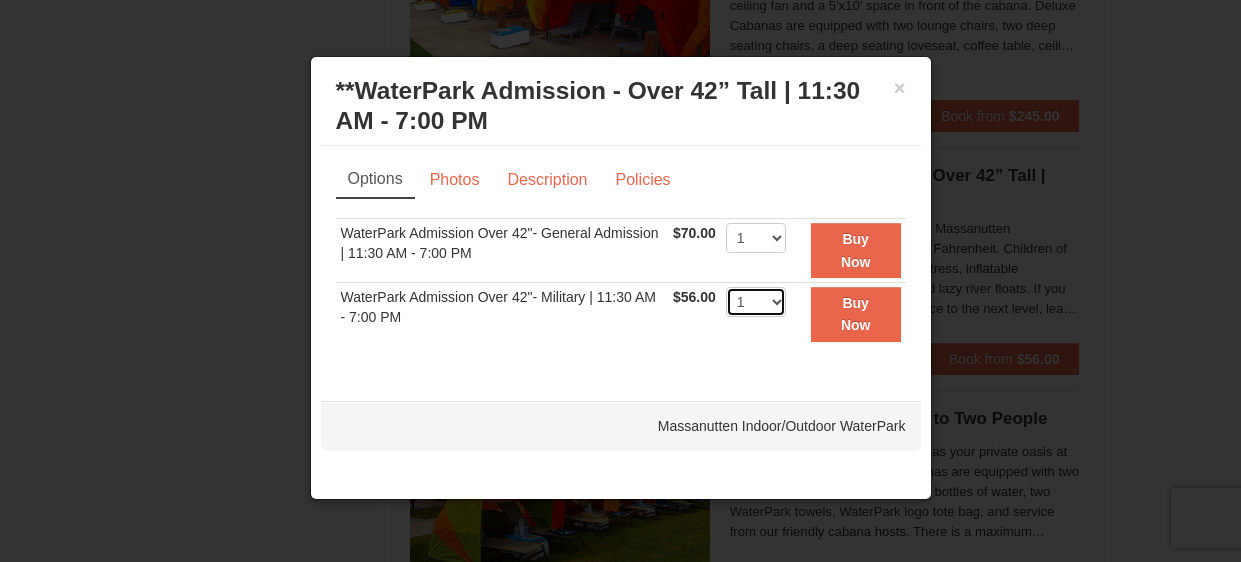 select on "3" 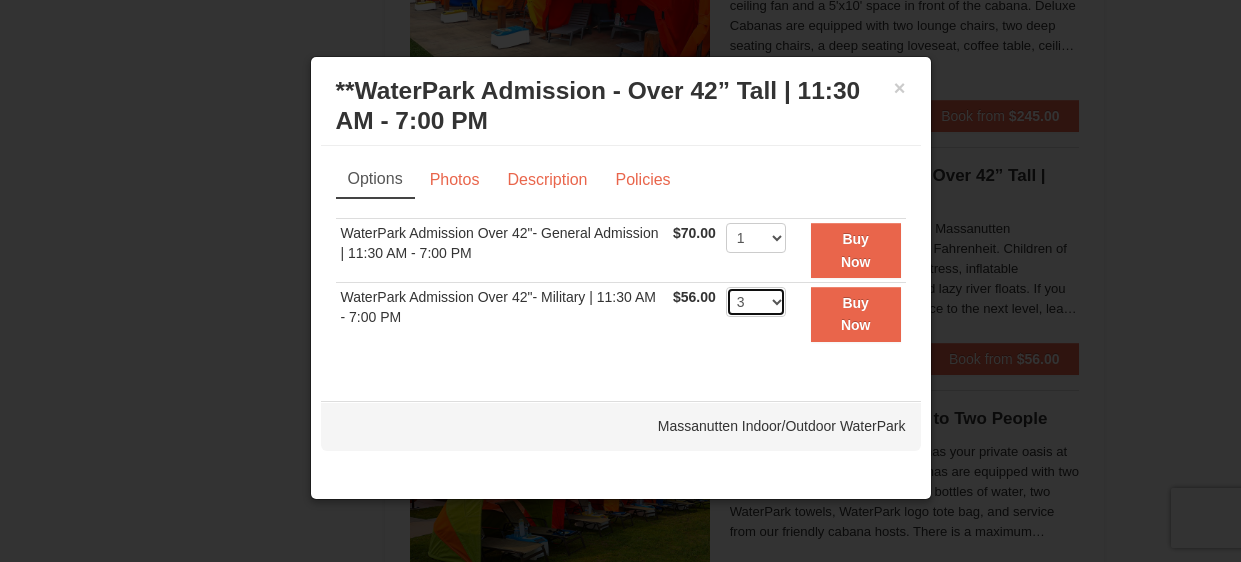 click on "1
2
3
4
5
6
7
8
9
10
11
12
13
14
15
16
17
18
19
20
21 22" at bounding box center [756, 302] 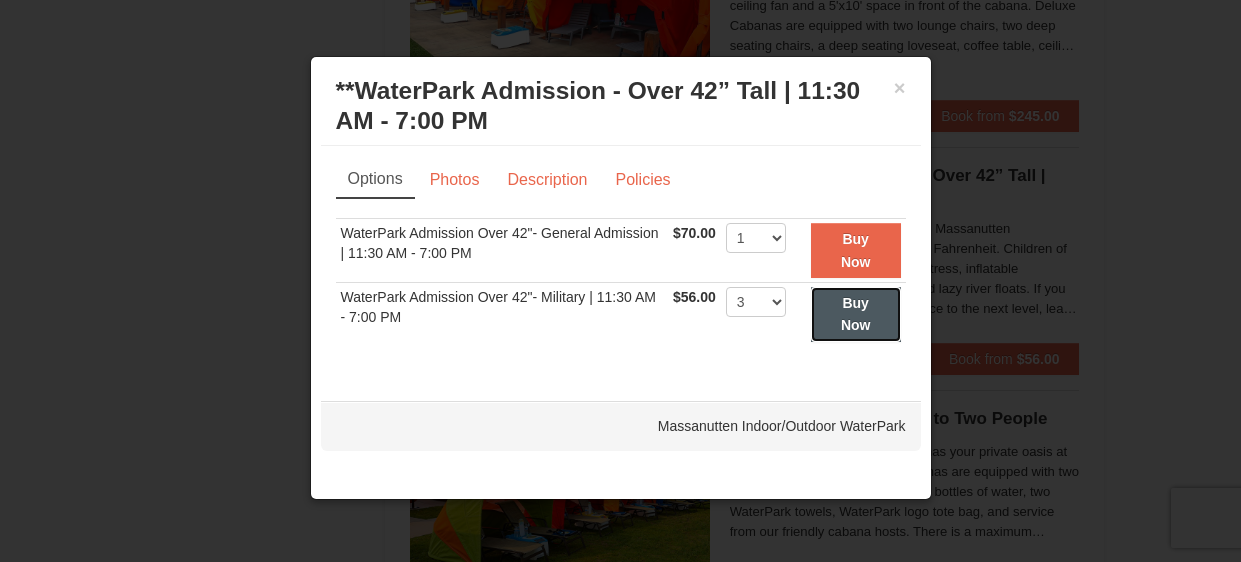click on "Buy Now" at bounding box center [856, 314] 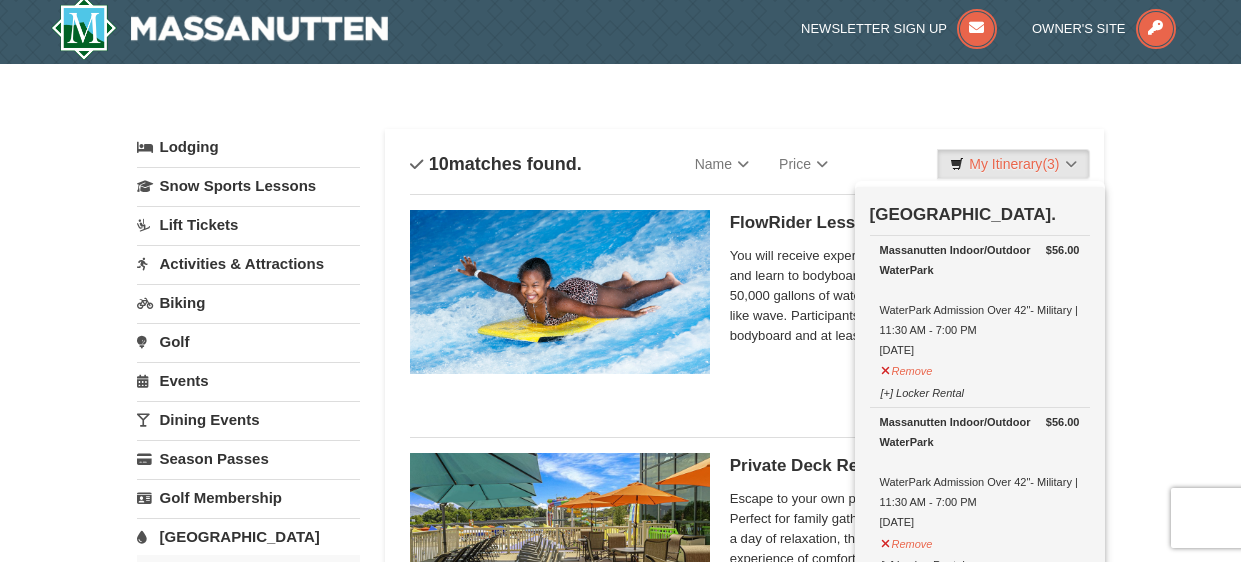 scroll, scrollTop: 6, scrollLeft: 0, axis: vertical 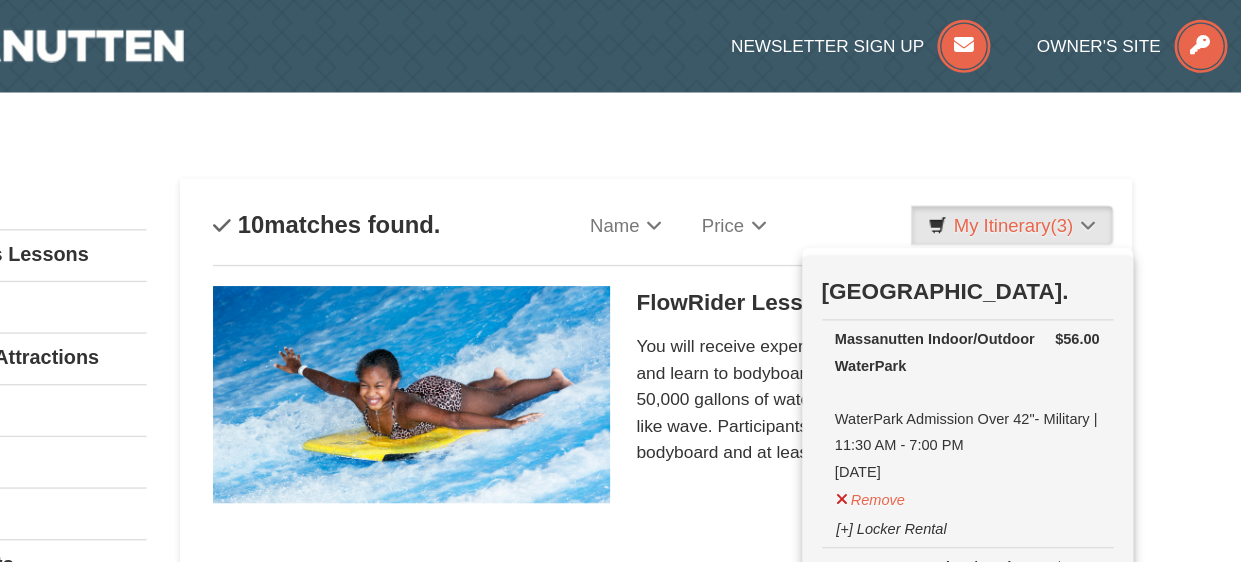 click on "×
Categories
List
Filter
My Itinerary (3)
Check Out Now
Water Park Pass.
$56.00
Massanutten Indoor/Outdoor WaterPark
WaterPark Admission Over 42"- Military | 11:30 AM - 7:00 PM
7/12/2025" at bounding box center [620, 1379] 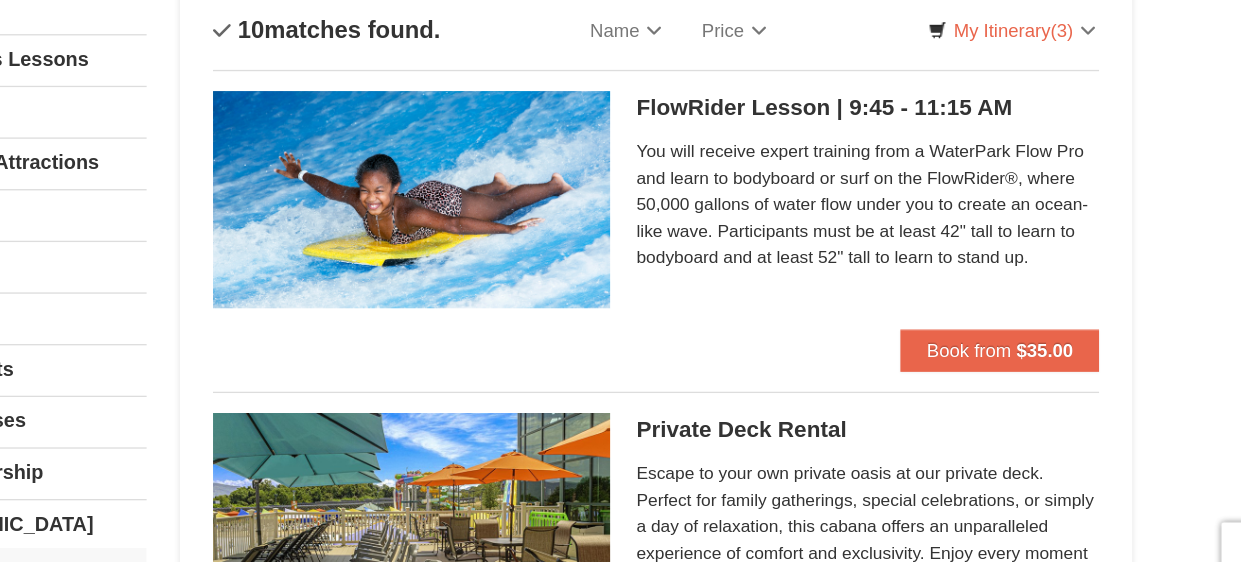scroll, scrollTop: 54, scrollLeft: 0, axis: vertical 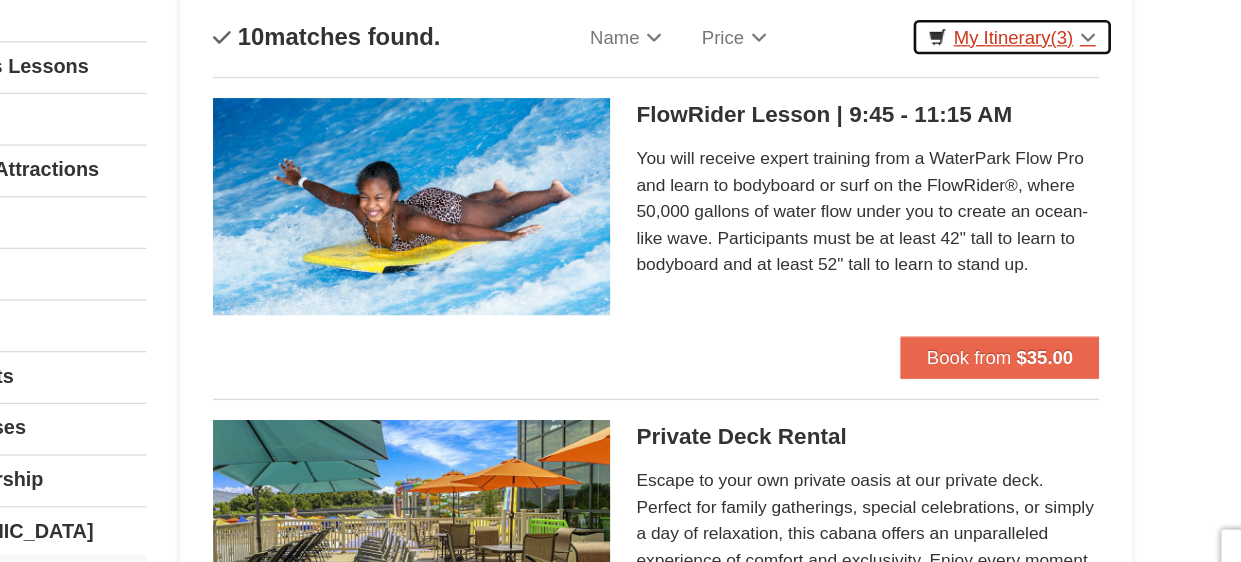 click on "My Itinerary (3)" at bounding box center [1013, 116] 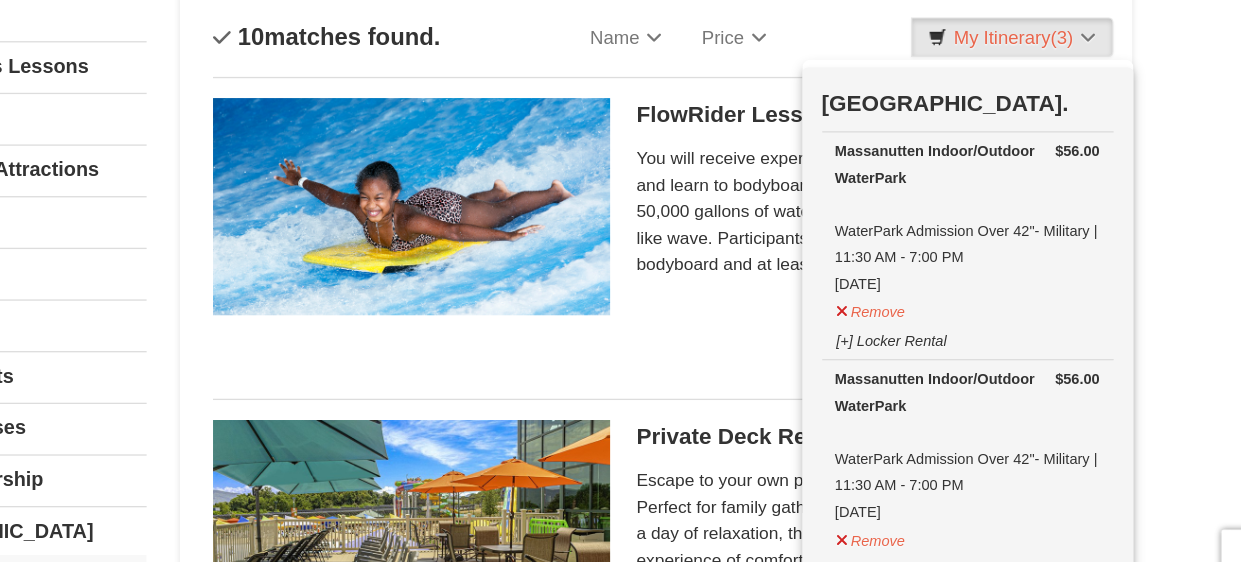 click on "×
Categories
List
Filter
My Itinerary (3)
Check Out Now
Water Park Pass.
$56.00
Massanutten Indoor/Outdoor WaterPark
WaterPark Admission Over 42"- Military | 11:30 AM - 7:00 PM
7/12/2025" at bounding box center [620, 1325] 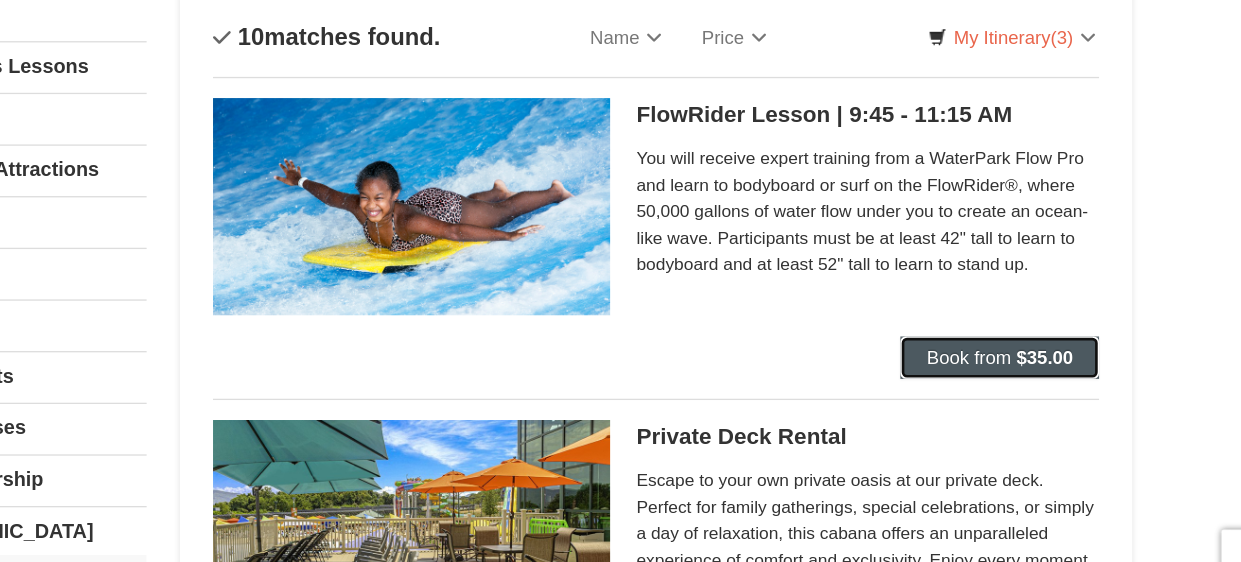 click on "Book from" at bounding box center [981, 358] 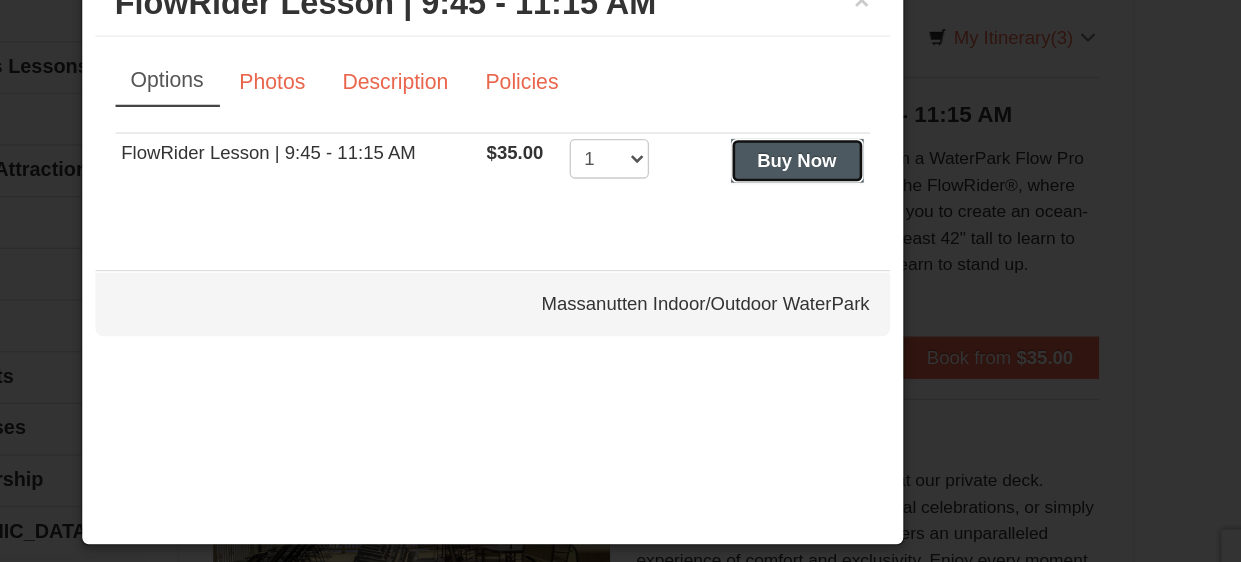 click on "Buy Now" at bounding box center [851, 209] 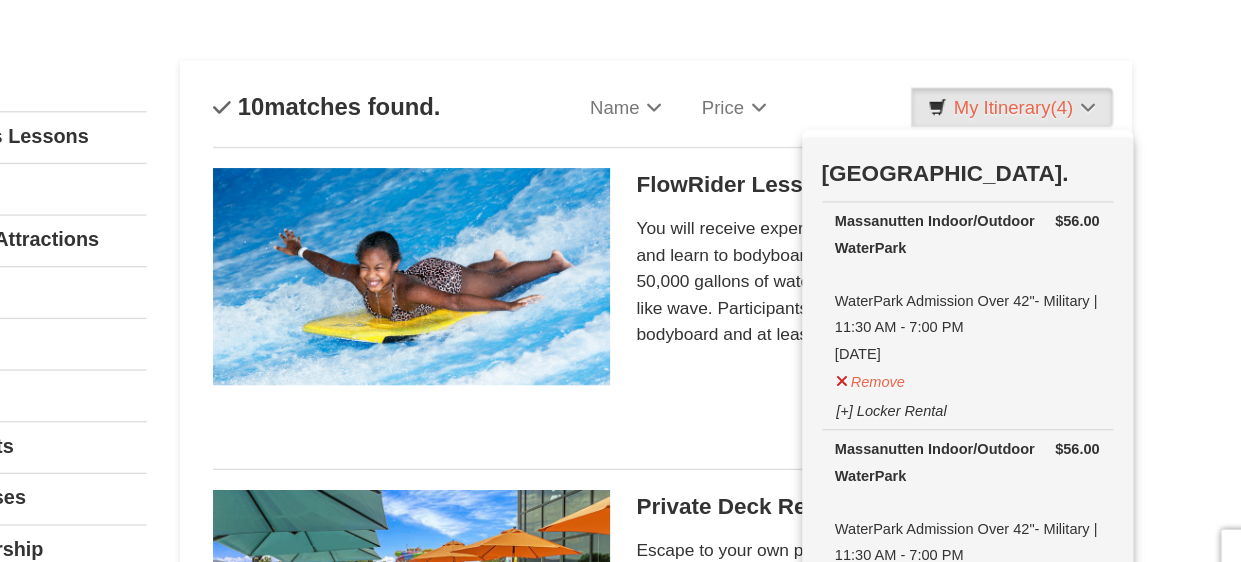 scroll, scrollTop: 6, scrollLeft: 0, axis: vertical 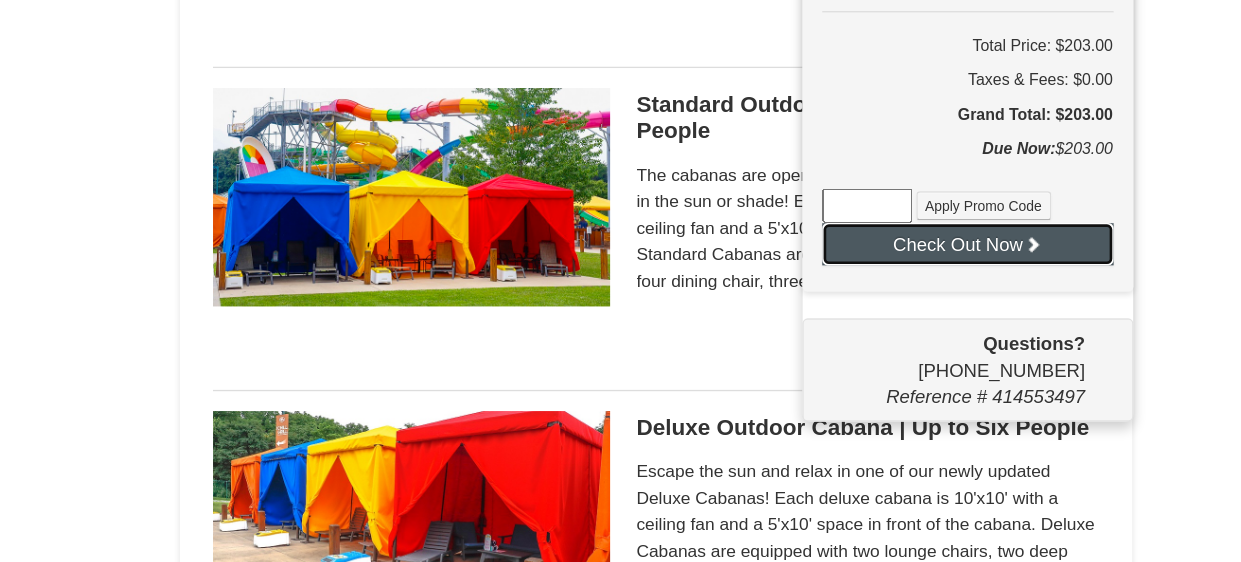 click on "Check Out Now" at bounding box center [980, 184] 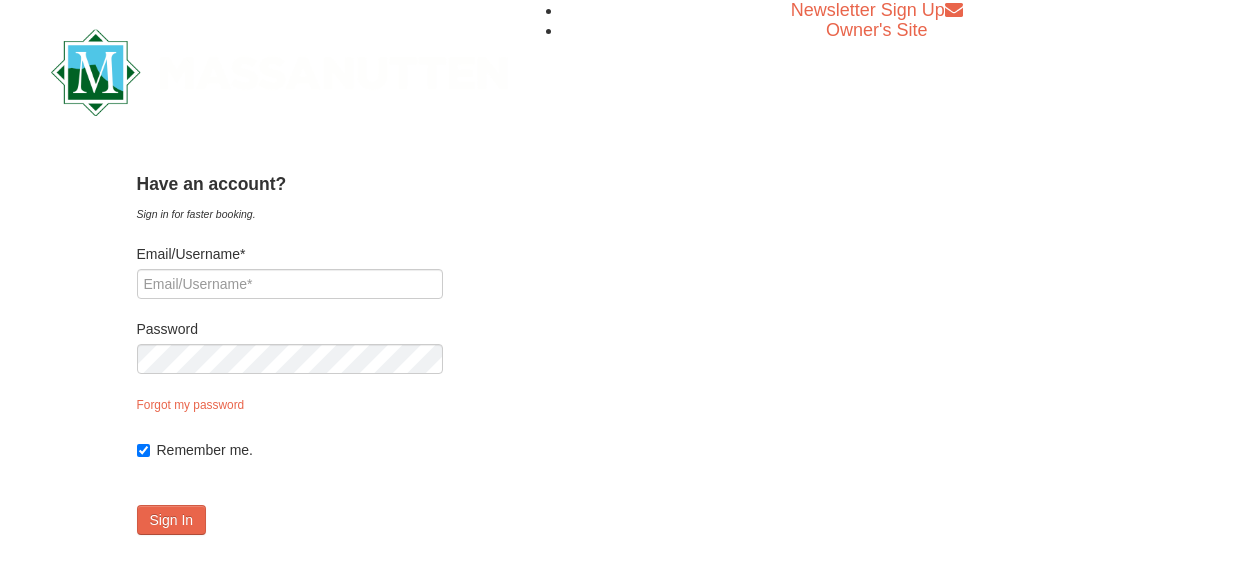 scroll, scrollTop: 0, scrollLeft: 0, axis: both 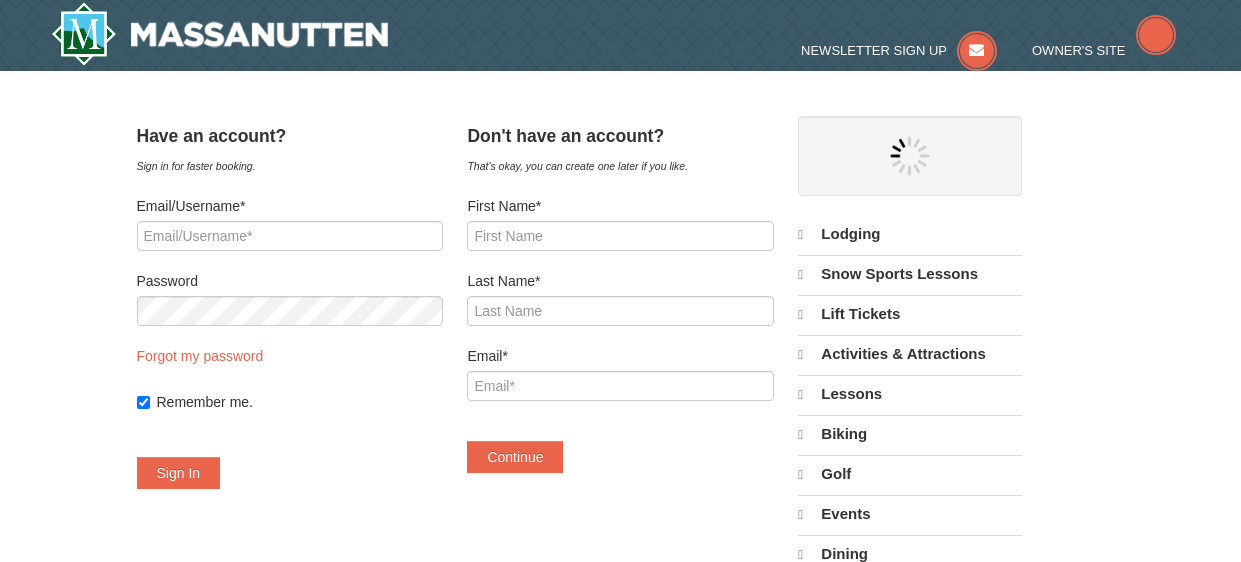 select on "7" 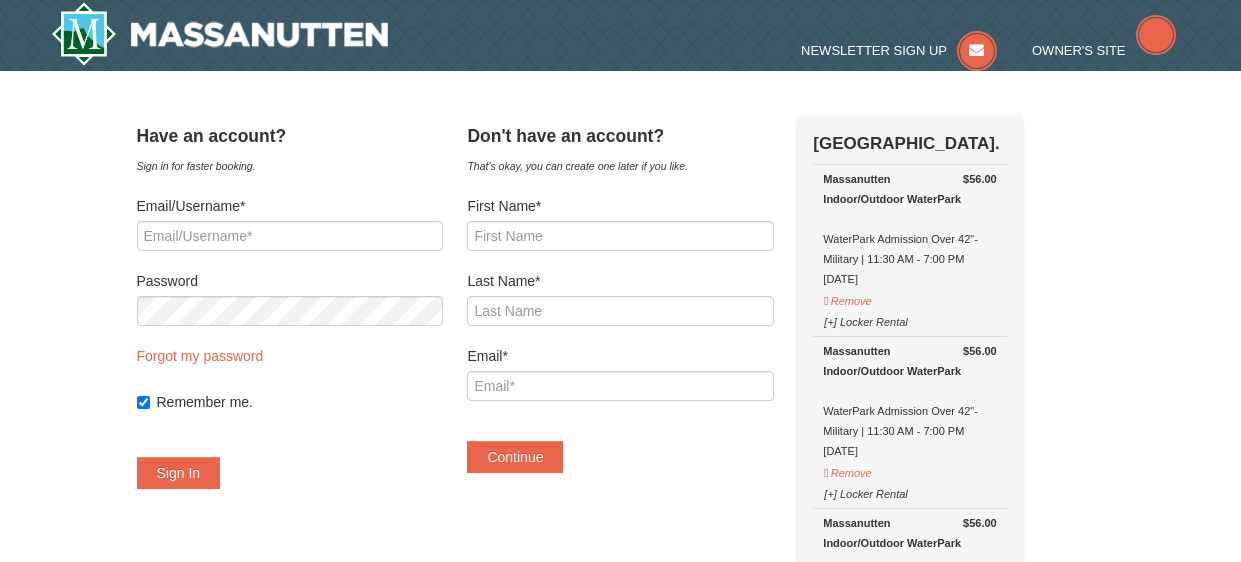 select on "7" 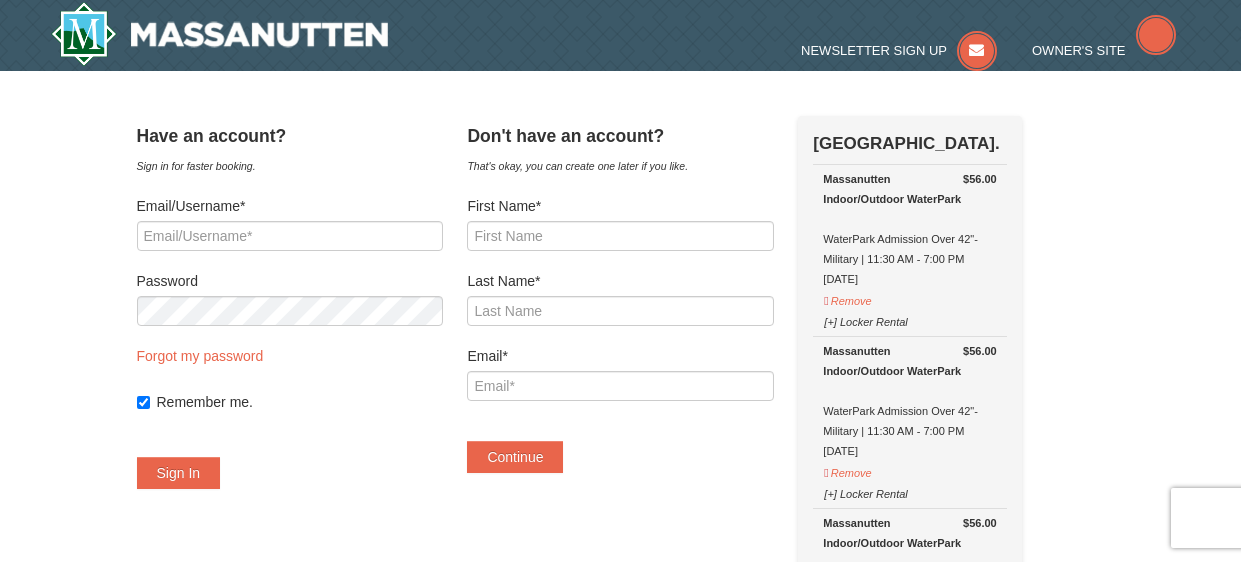 scroll, scrollTop: 0, scrollLeft: 0, axis: both 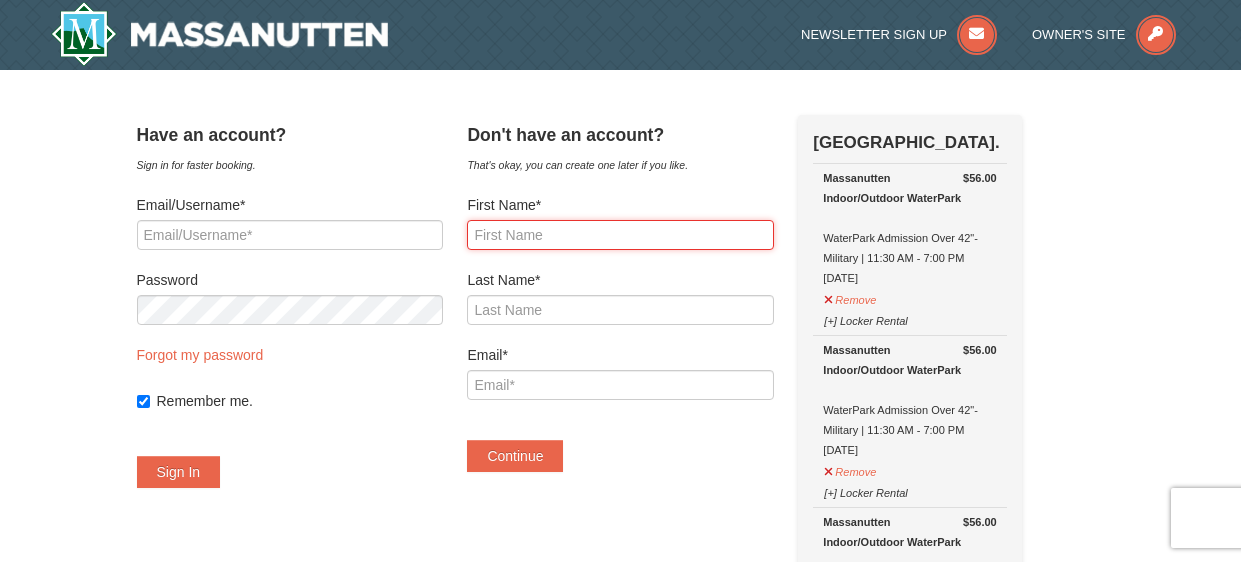 click on "First Name*" at bounding box center [620, 235] 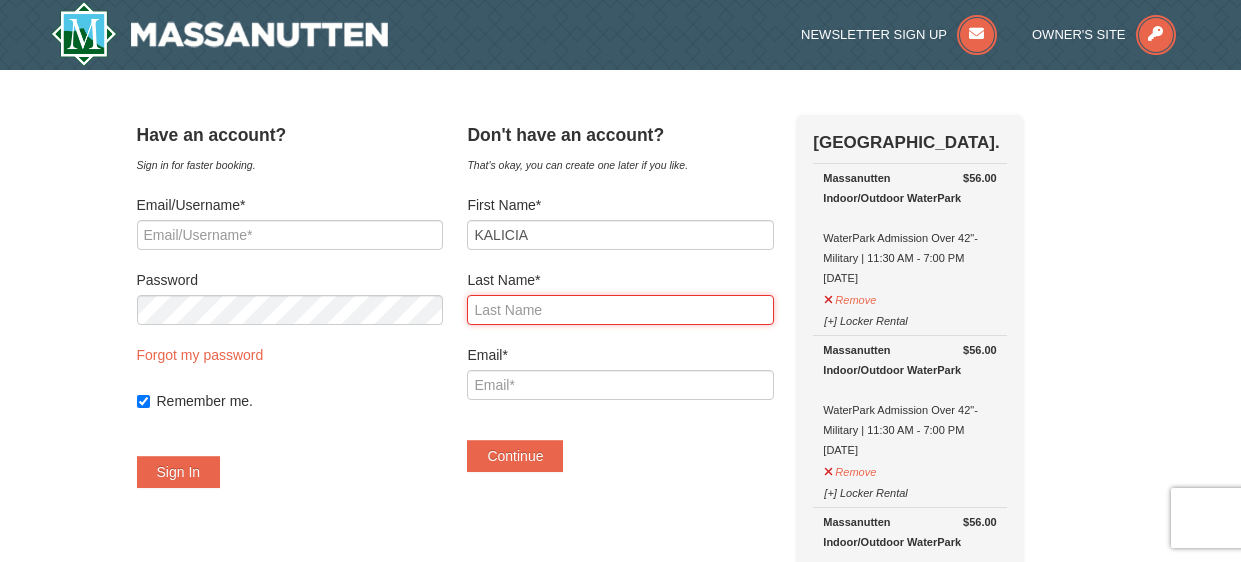 type on "HUTCHINS" 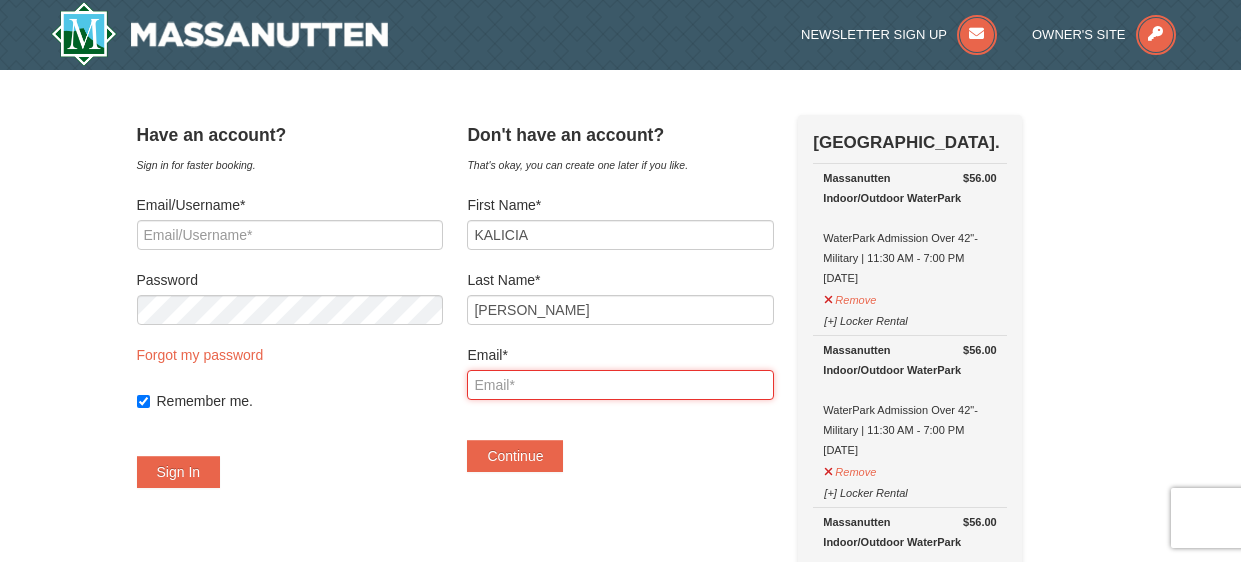 type on "kaliciab79@gmail.com" 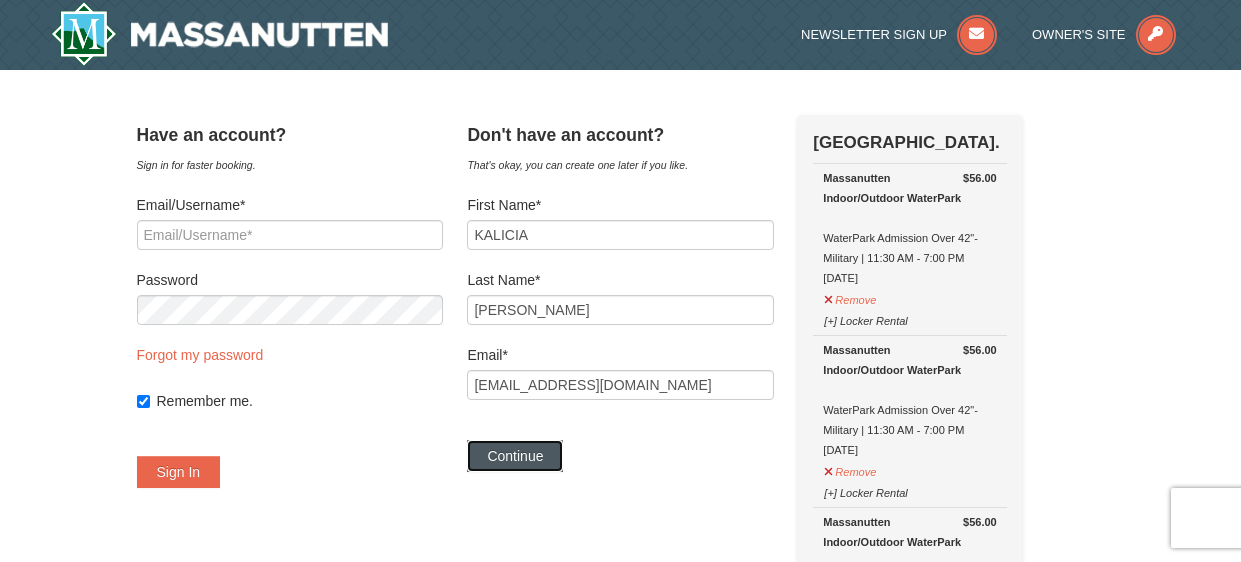 click on "Continue" at bounding box center (515, 456) 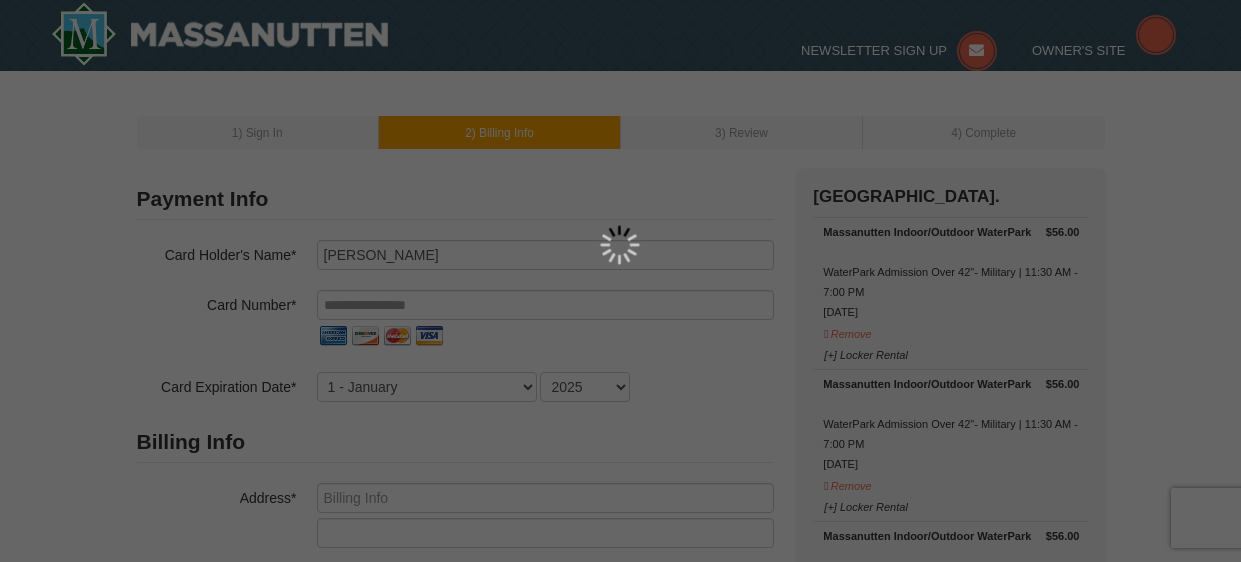 scroll, scrollTop: 0, scrollLeft: 0, axis: both 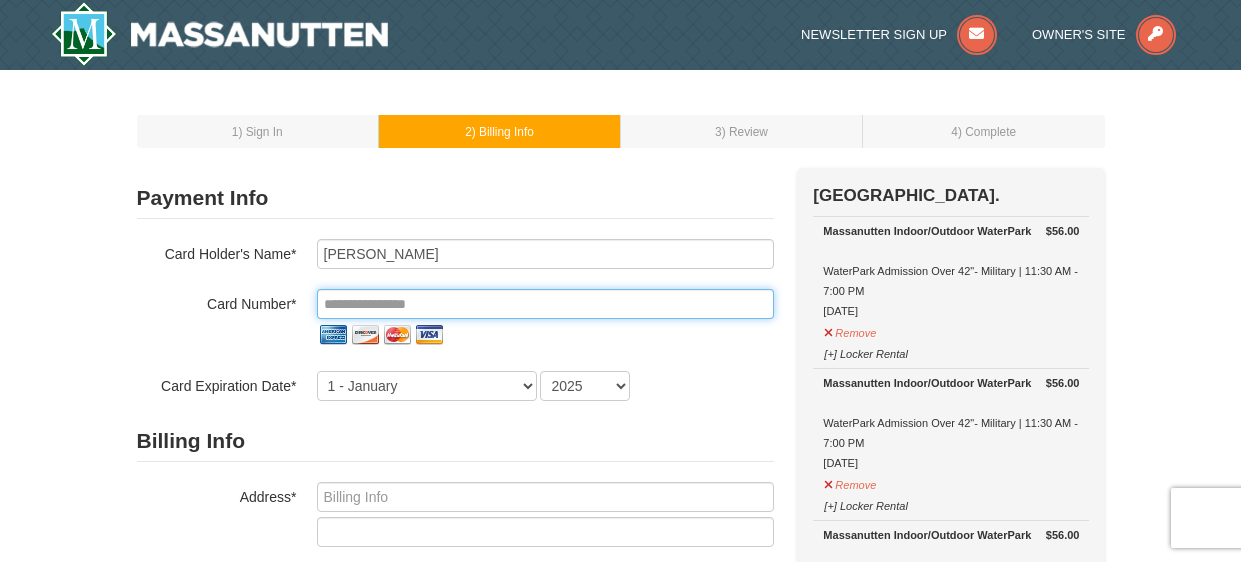 click at bounding box center (545, 304) 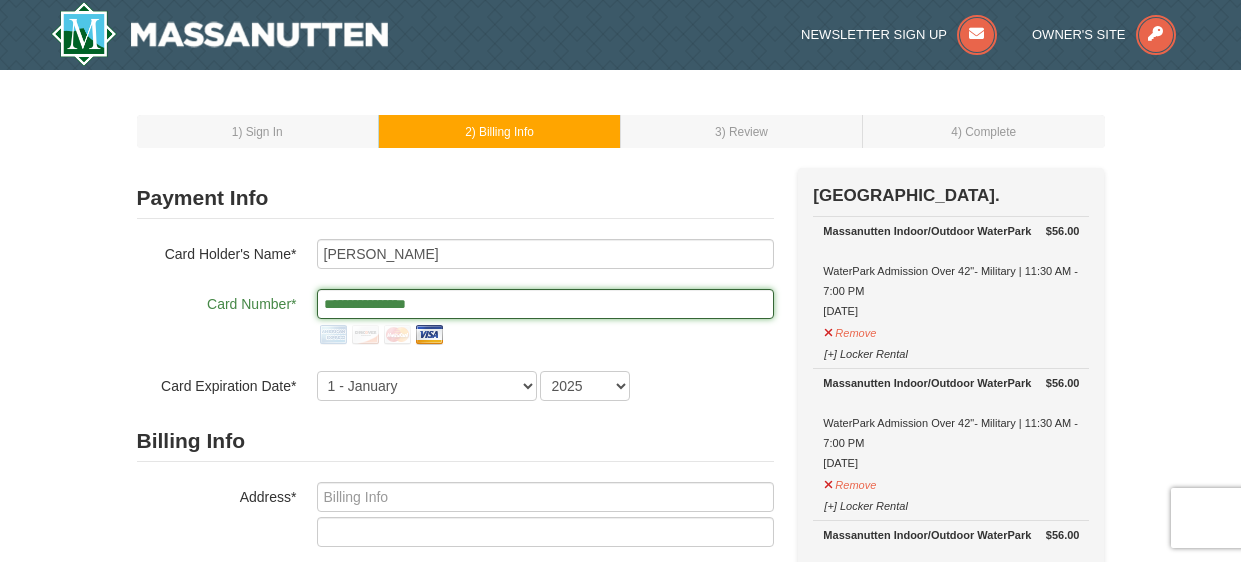 type on "**********" 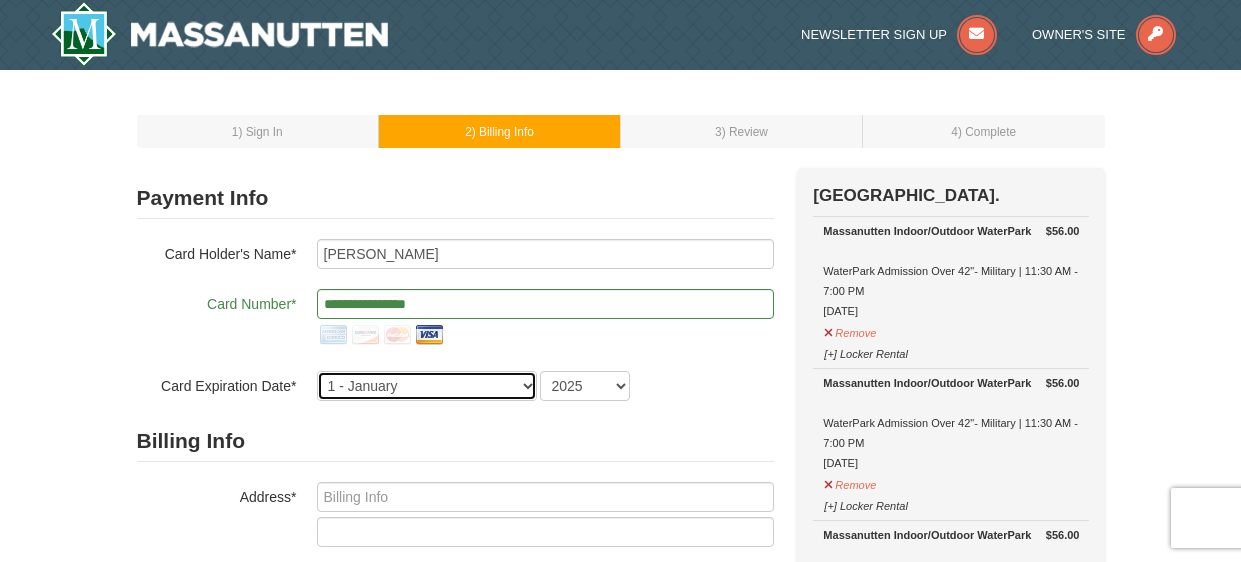click on "1 - January 2 - February 3 - March 4 - April 5 - May 6 - June 7 - July 8 - August 9 - September 10 - October 11 - November 12 - December" at bounding box center (427, 386) 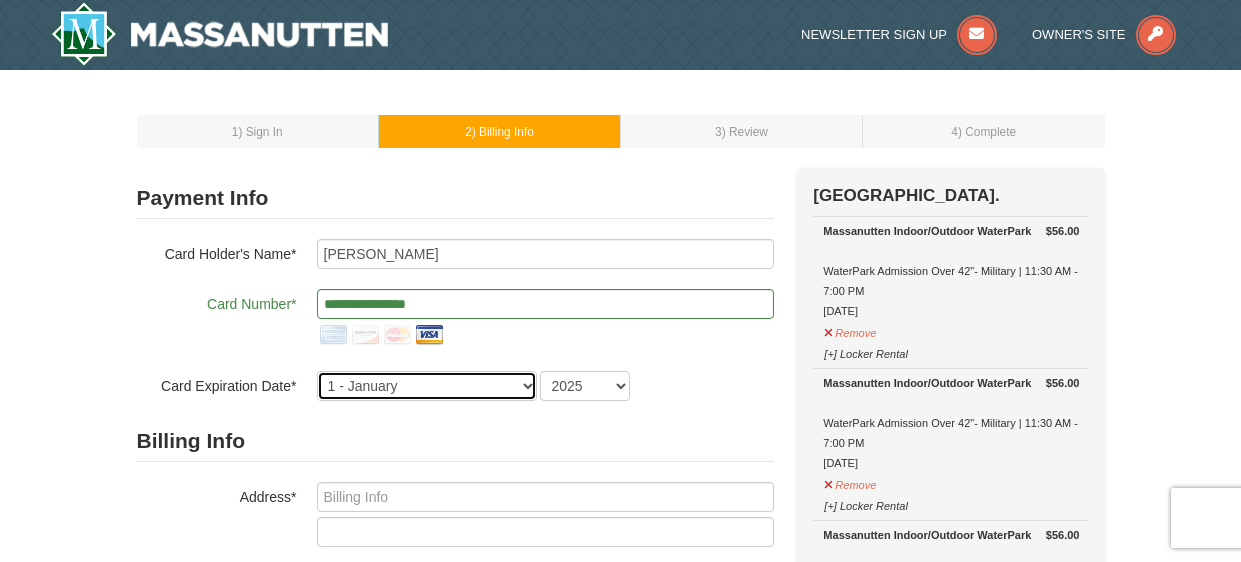 select on "7" 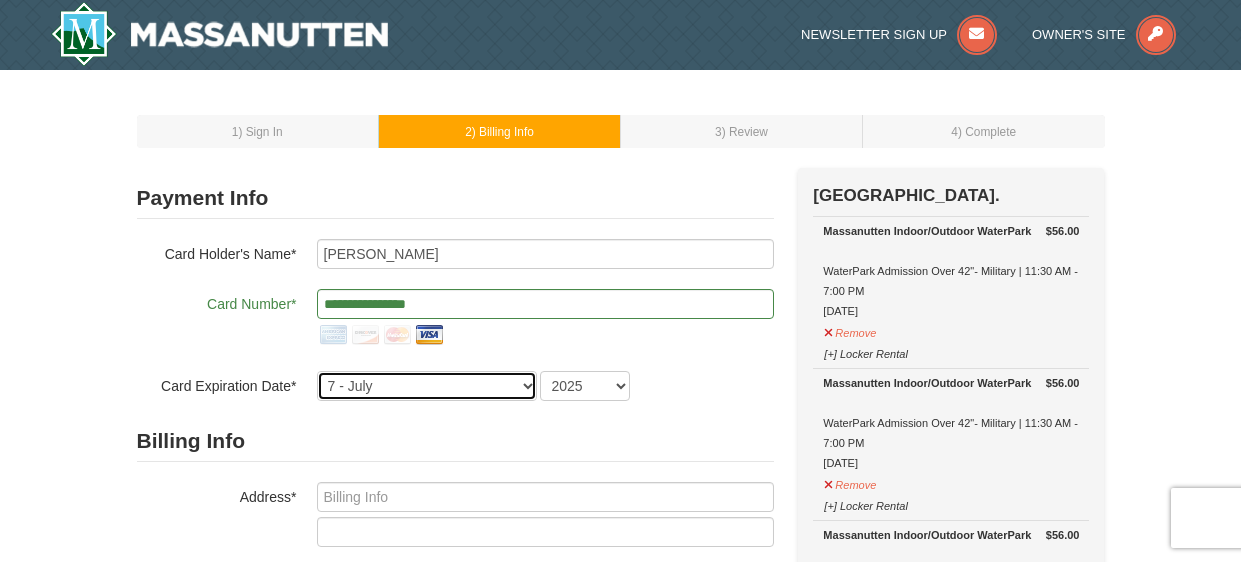 click on "1 - January 2 - February 3 - March 4 - April 5 - May 6 - June 7 - July 8 - August 9 - September 10 - October 11 - November 12 - December" at bounding box center (427, 386) 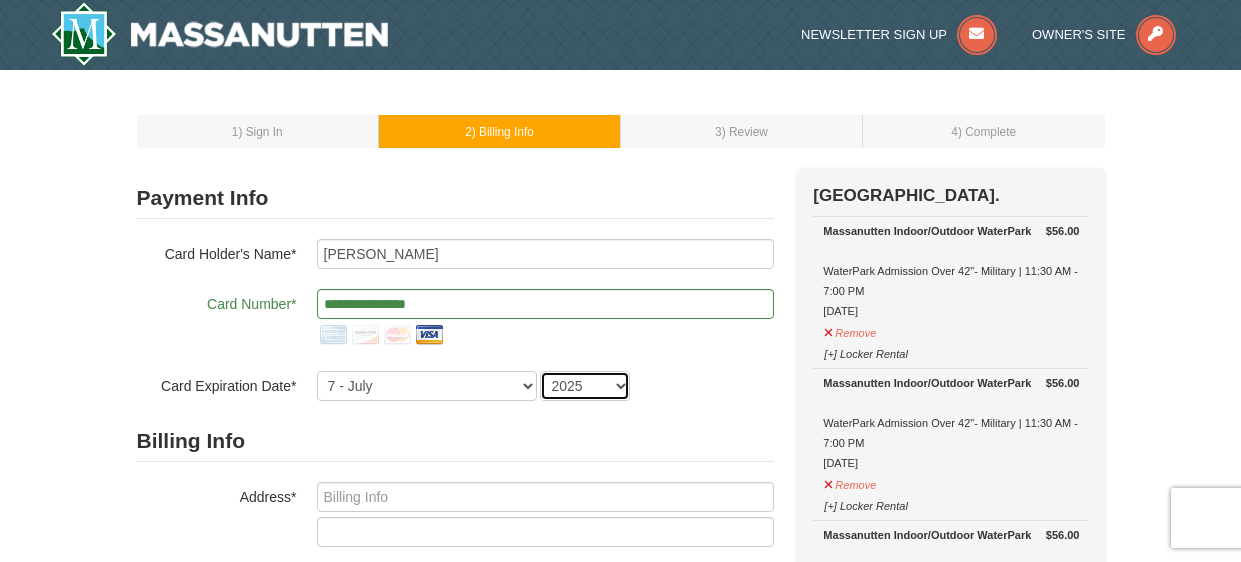 click on "2025 2026 2027 2028 2029 2030 2031 2032 2033 2034" at bounding box center [585, 386] 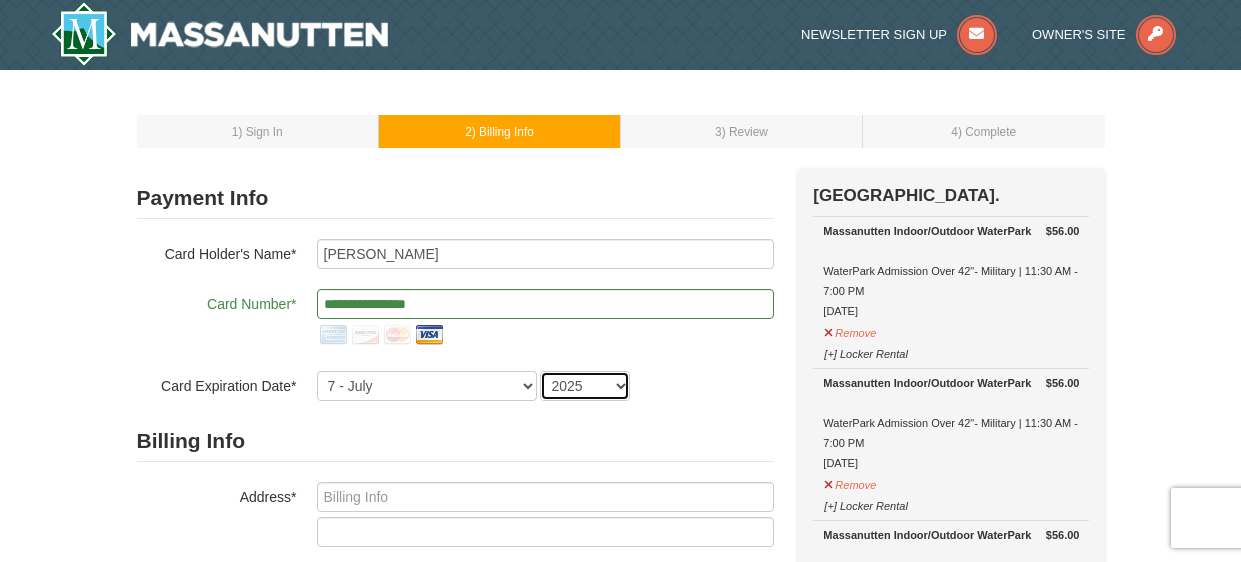 select on "2028" 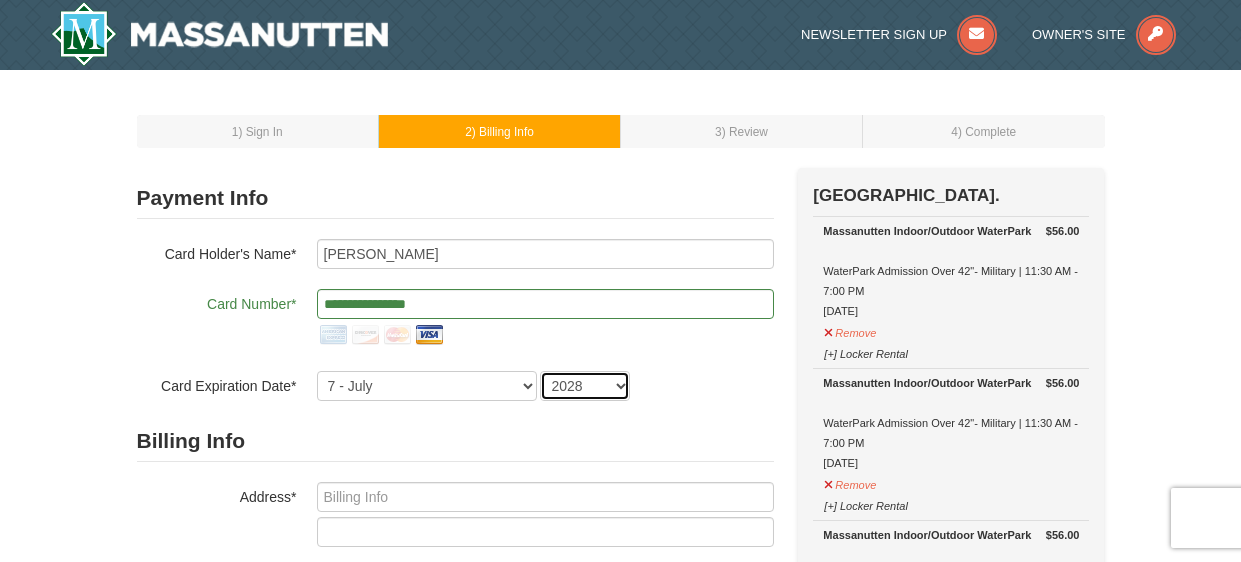 click on "2025 2026 2027 2028 2029 2030 2031 2032 2033 2034" at bounding box center [585, 386] 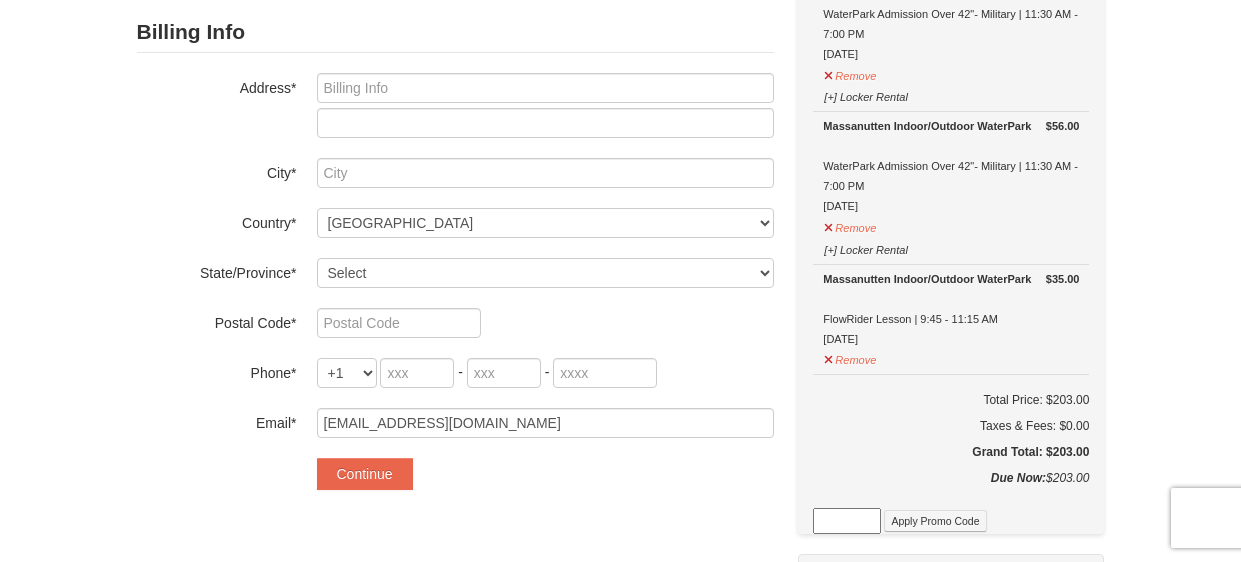 scroll, scrollTop: 416, scrollLeft: 0, axis: vertical 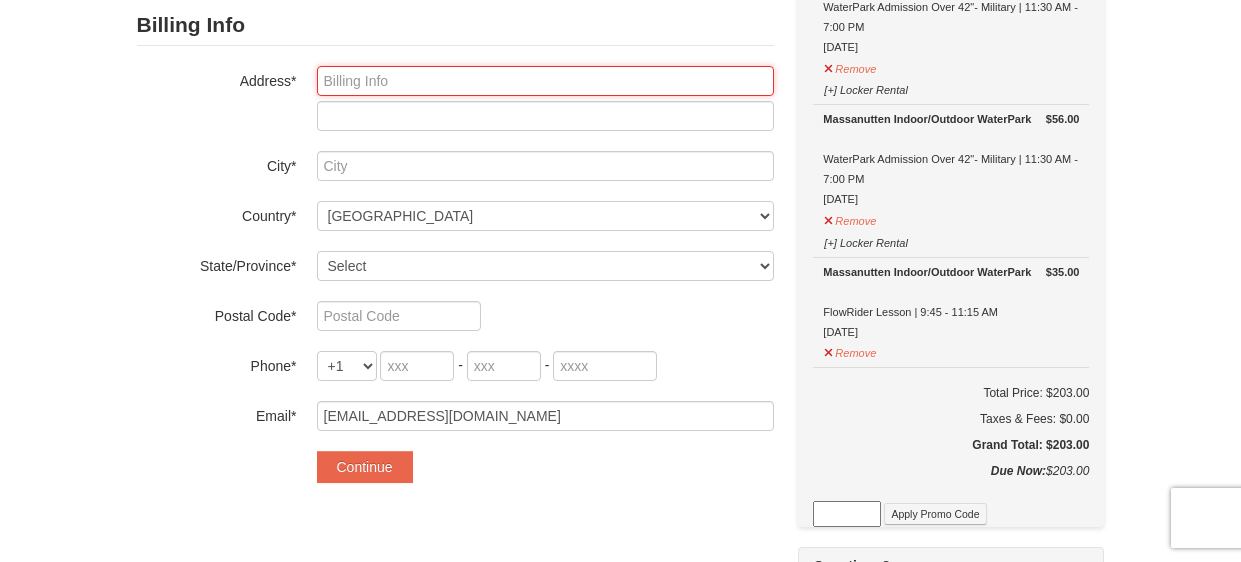 click at bounding box center (545, 81) 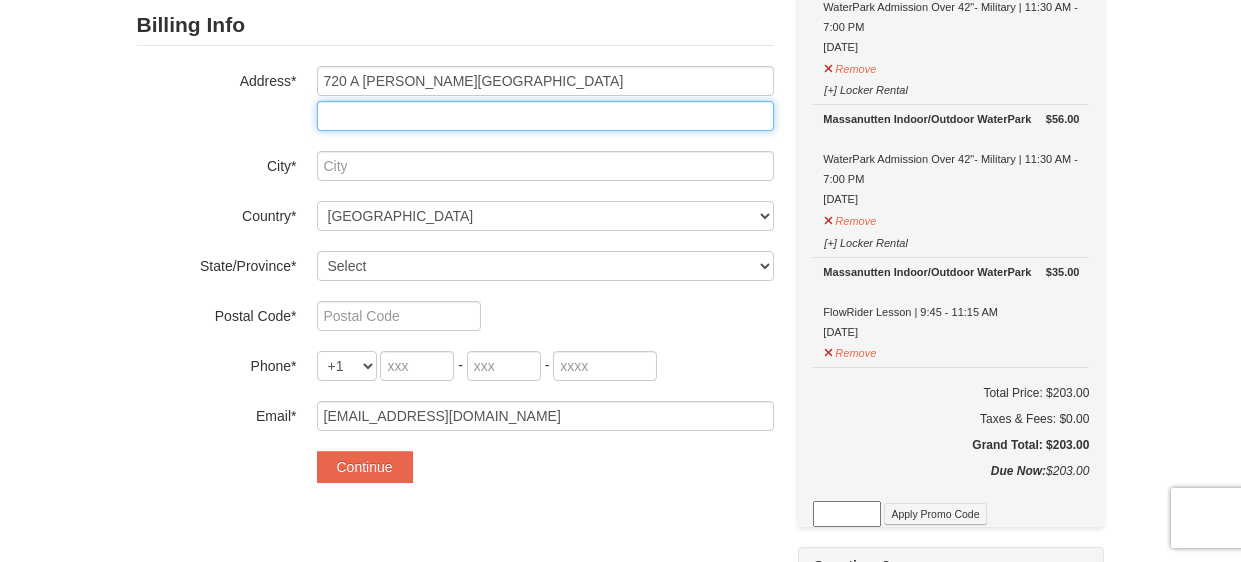type on "APT A" 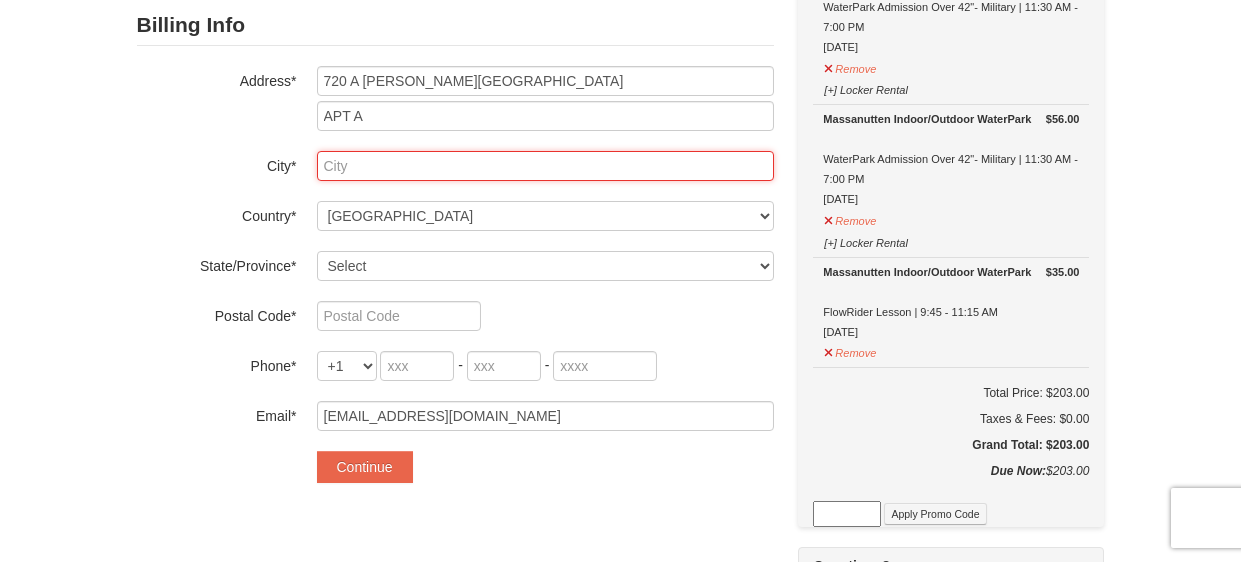 type on "Pax River" 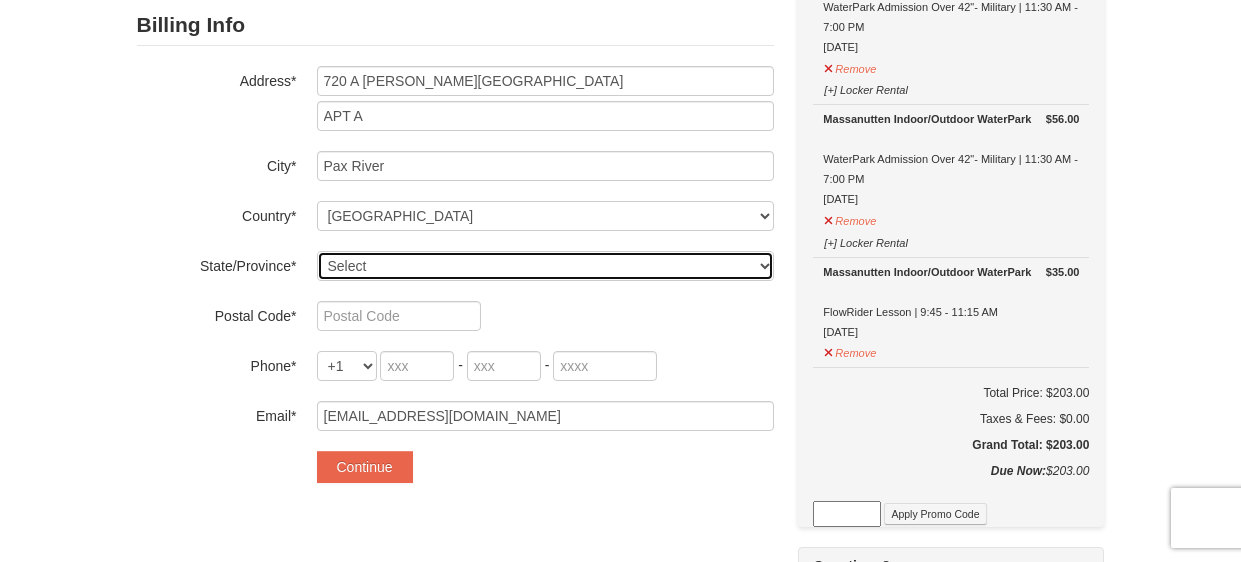 select on "MD" 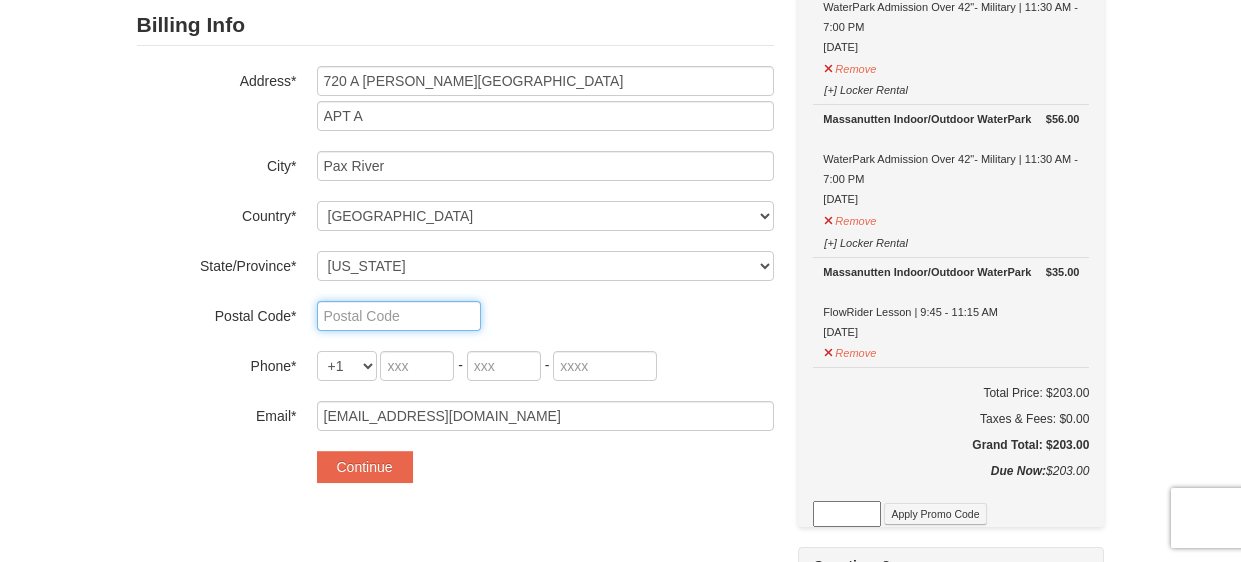 type on "20670" 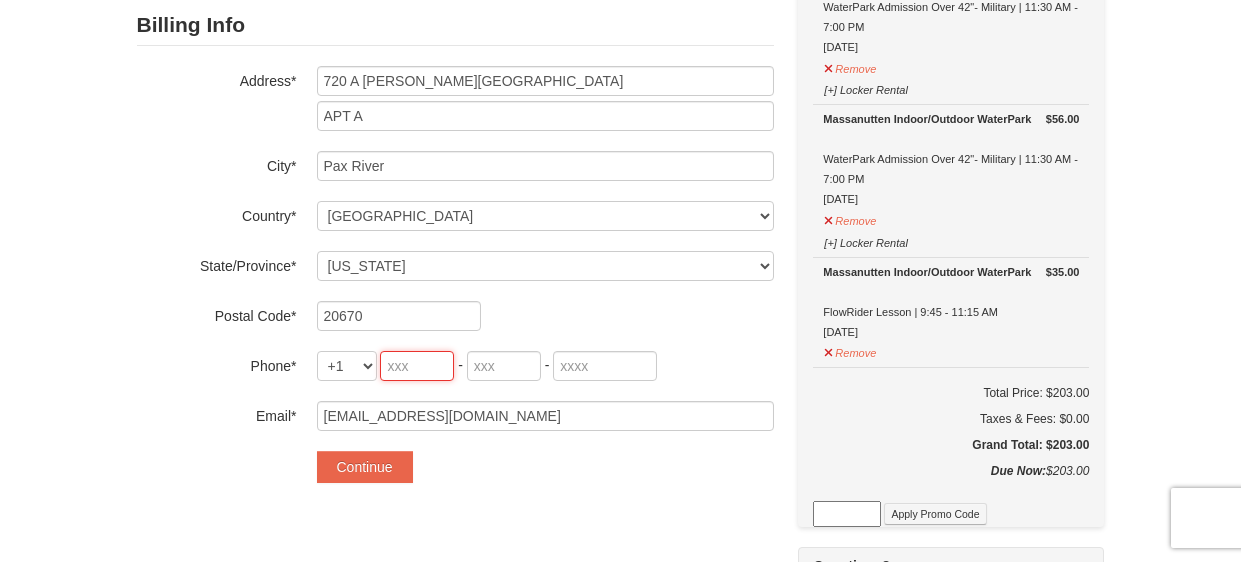 type on "240" 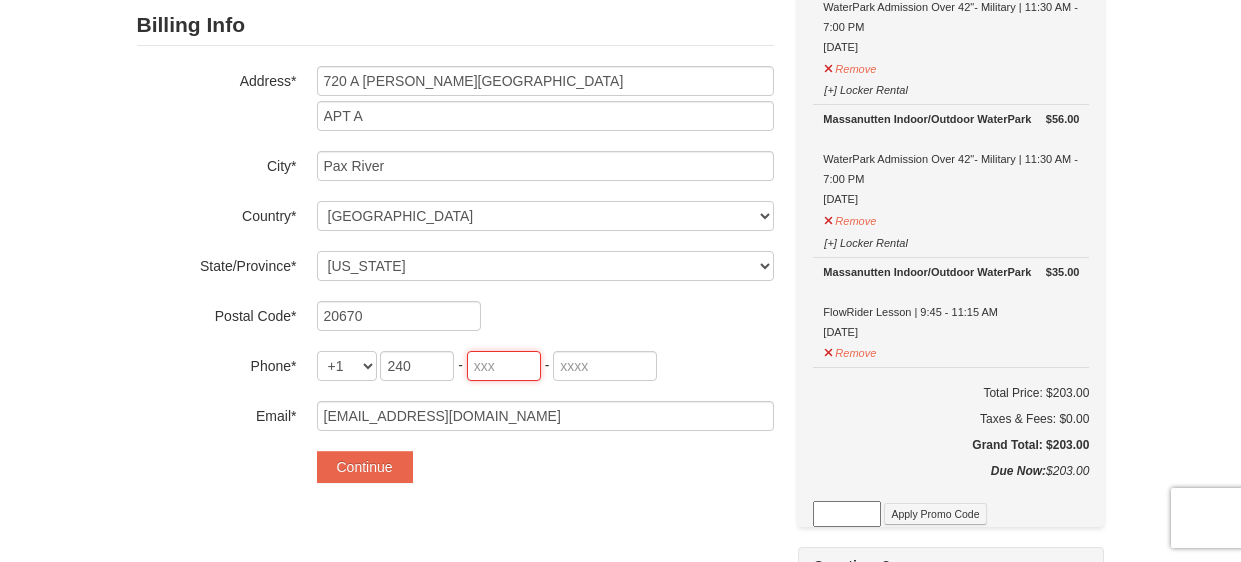 type on "256" 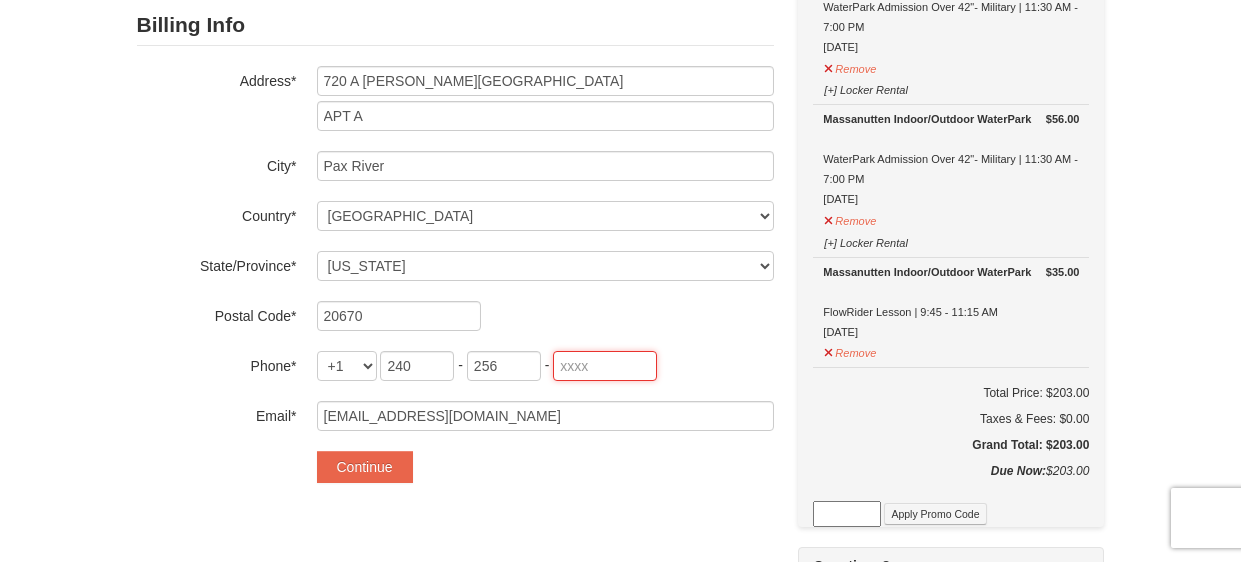 type on "5580" 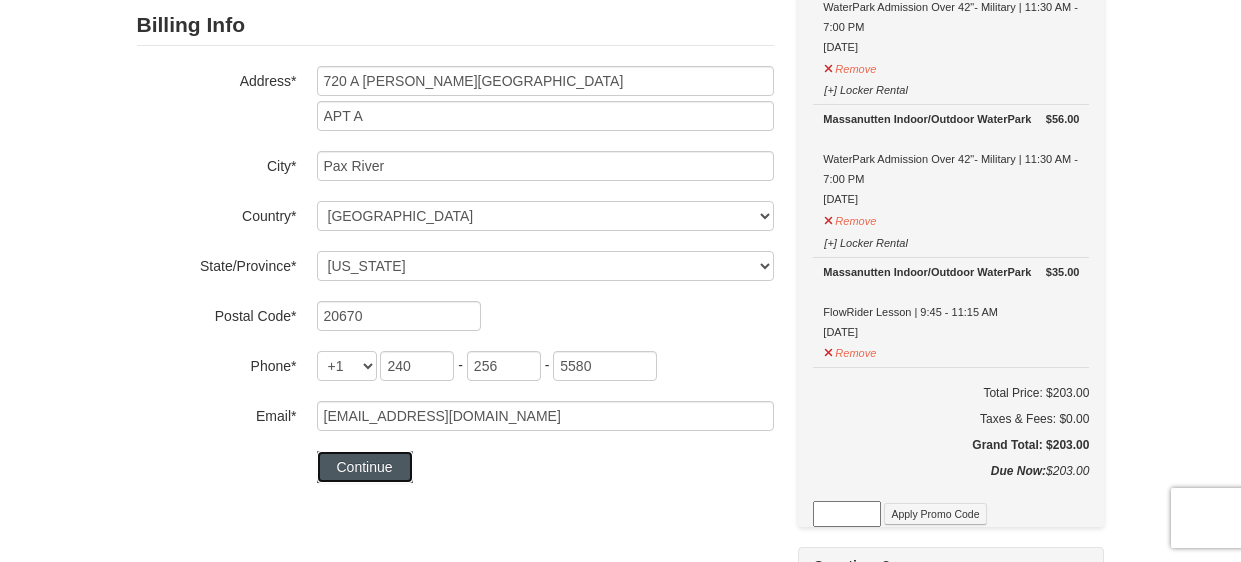 click on "Continue" at bounding box center (365, 467) 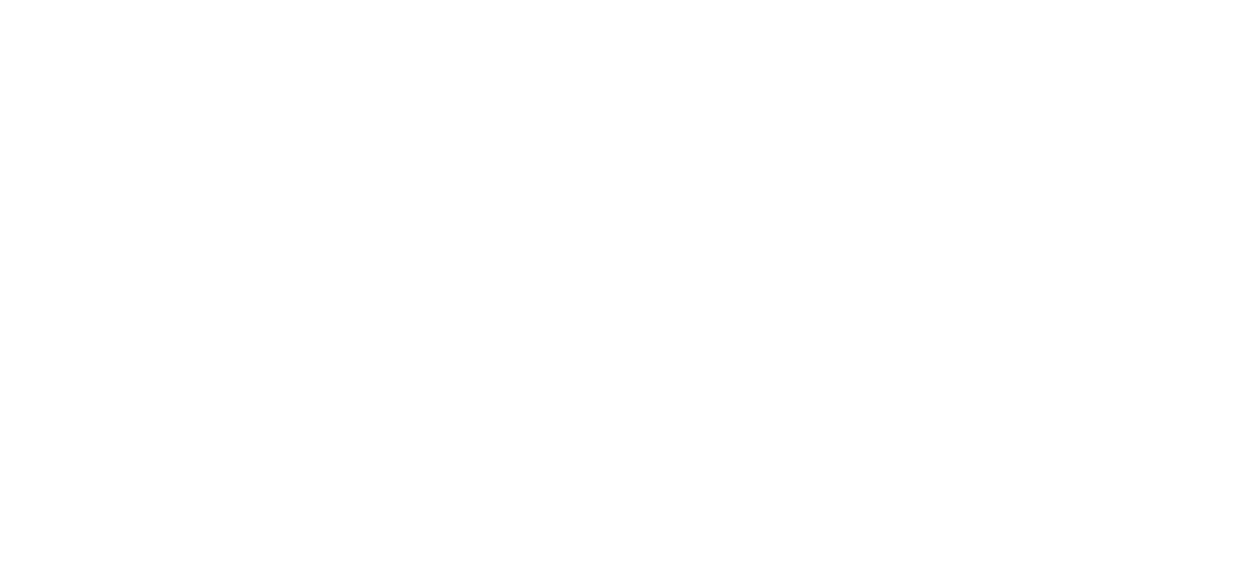 scroll, scrollTop: 0, scrollLeft: 0, axis: both 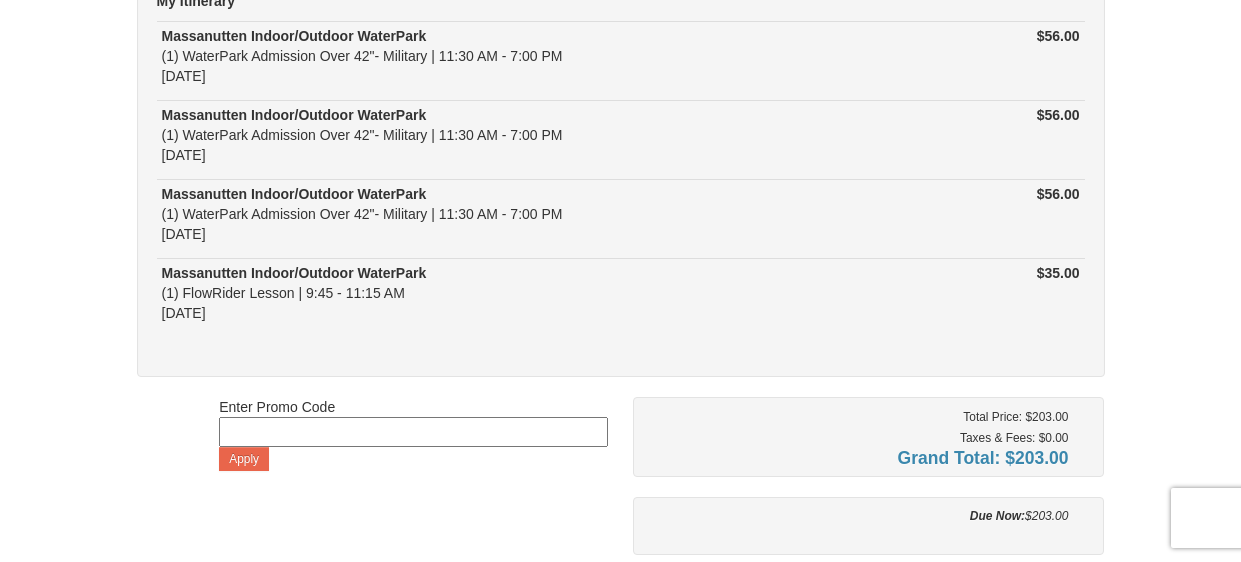 click at bounding box center [413, 432] 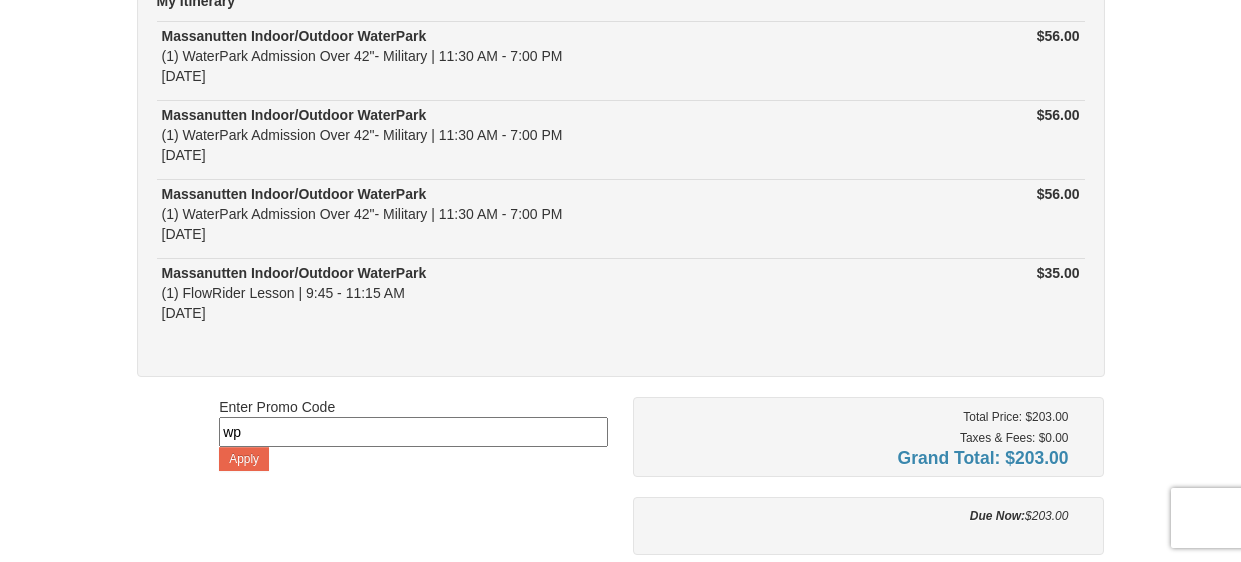 type on "w" 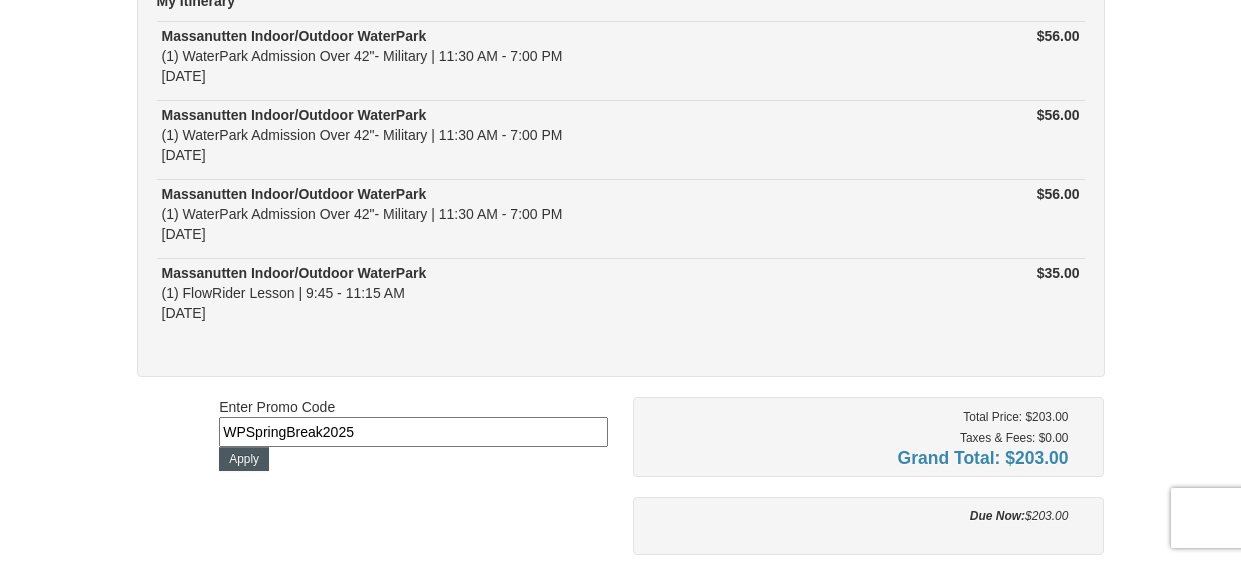 type on "WPSpringBreak2025" 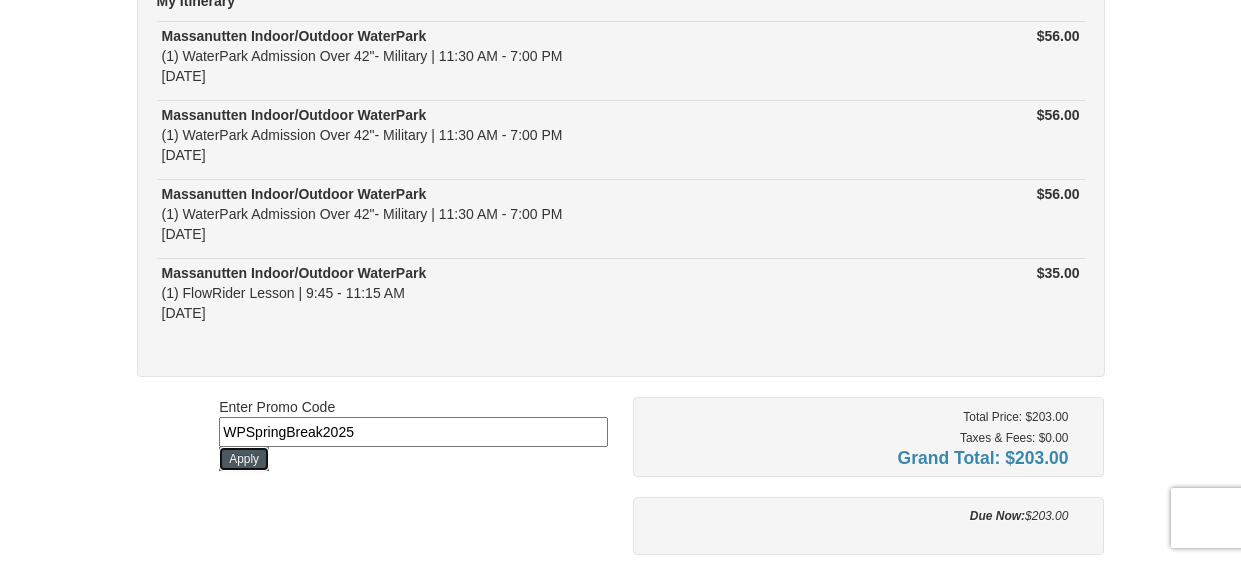 click on "Apply" at bounding box center (244, 459) 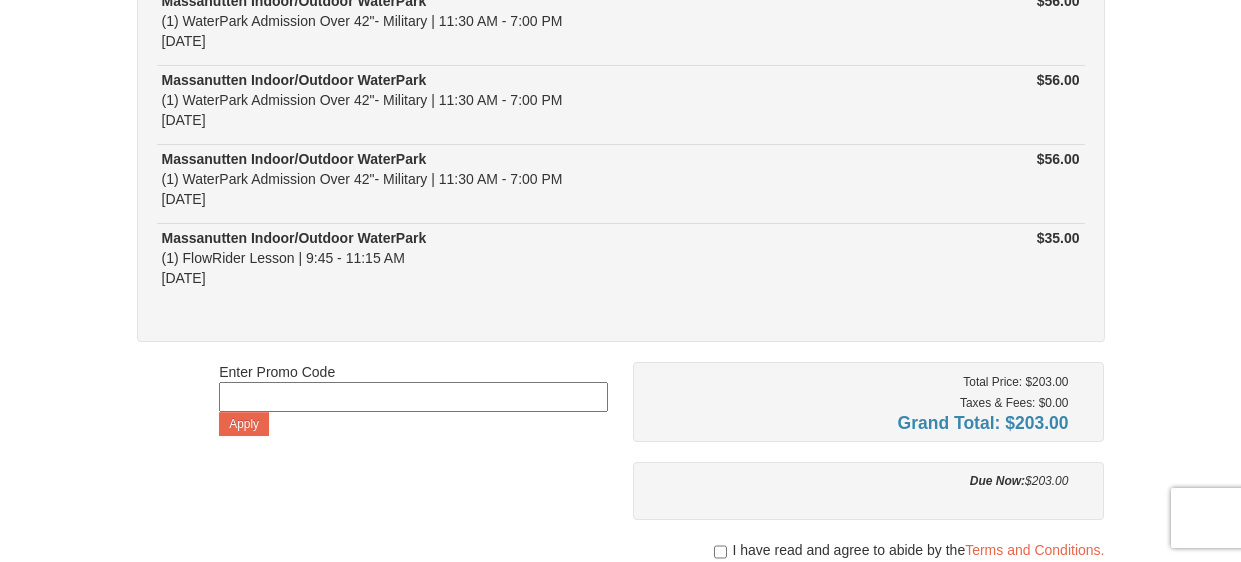 scroll, scrollTop: 242, scrollLeft: 0, axis: vertical 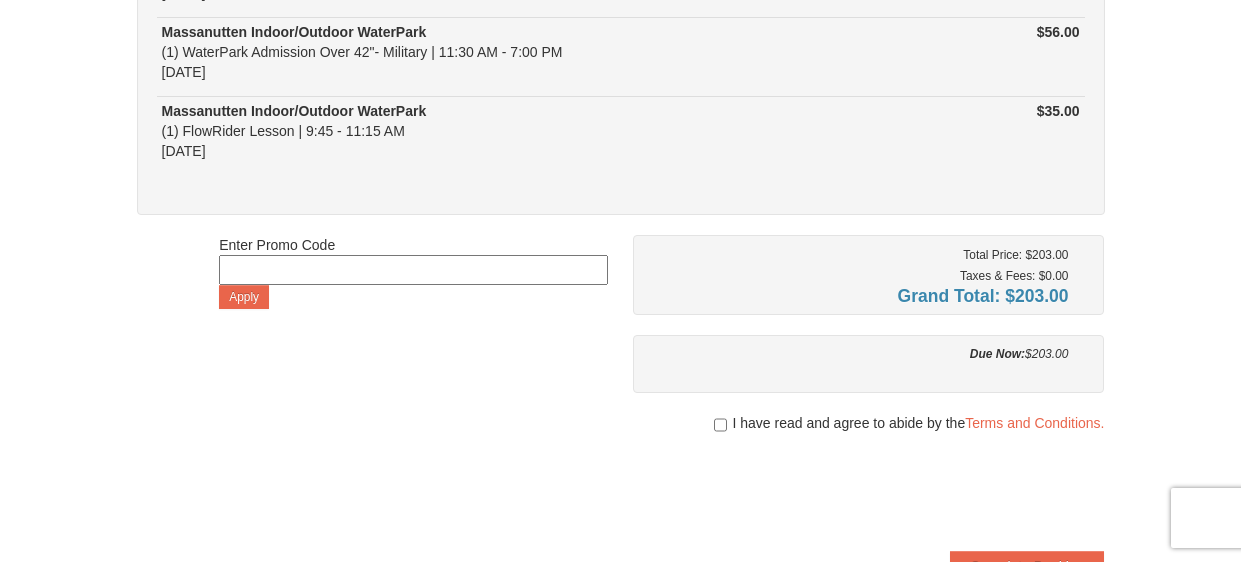 click at bounding box center [413, 270] 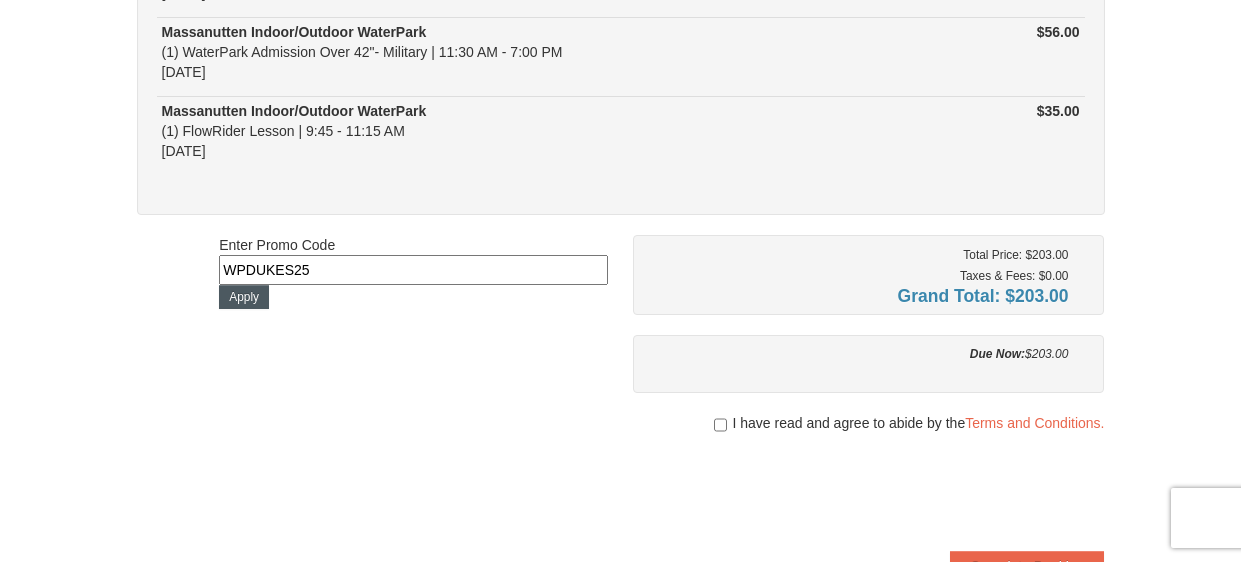 type on "WPDUKES25" 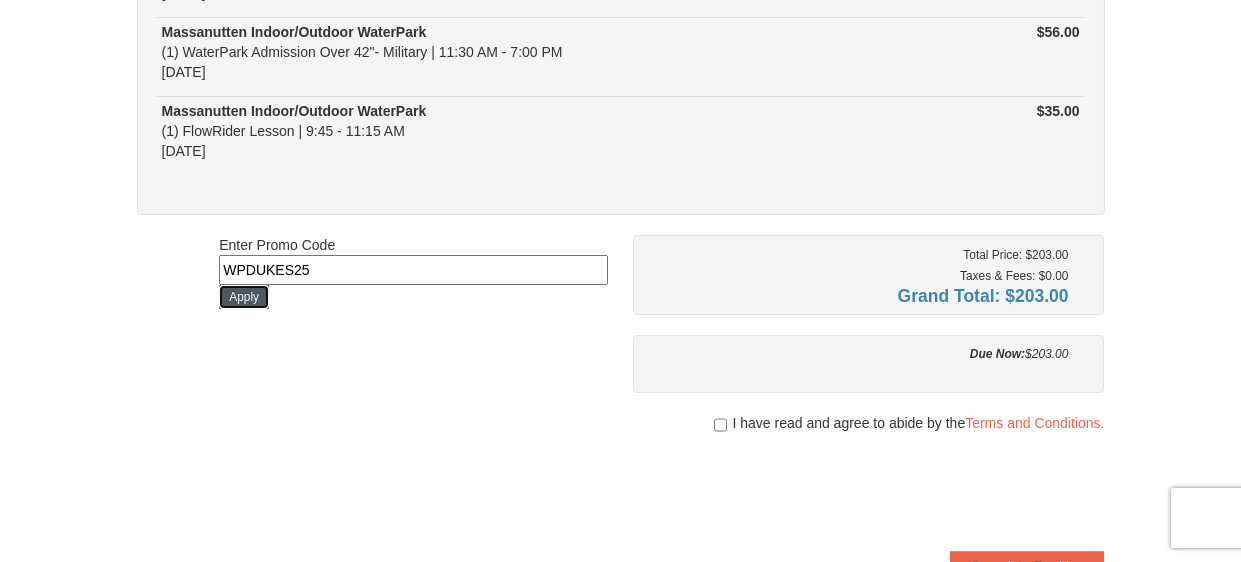 click on "Apply" at bounding box center (244, 297) 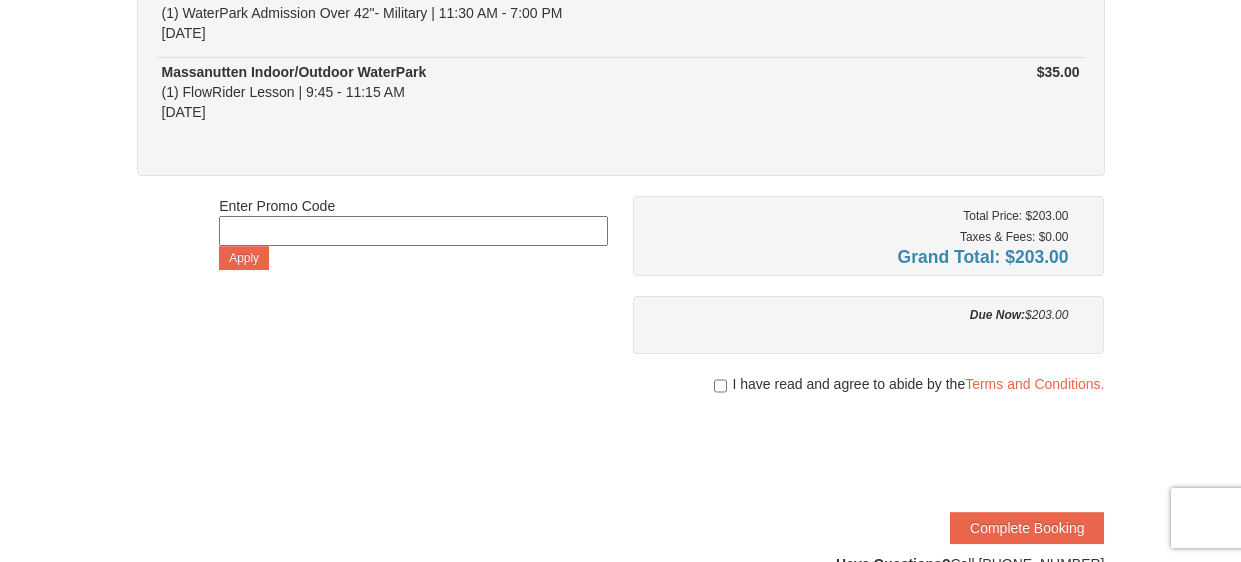 scroll, scrollTop: 407, scrollLeft: 0, axis: vertical 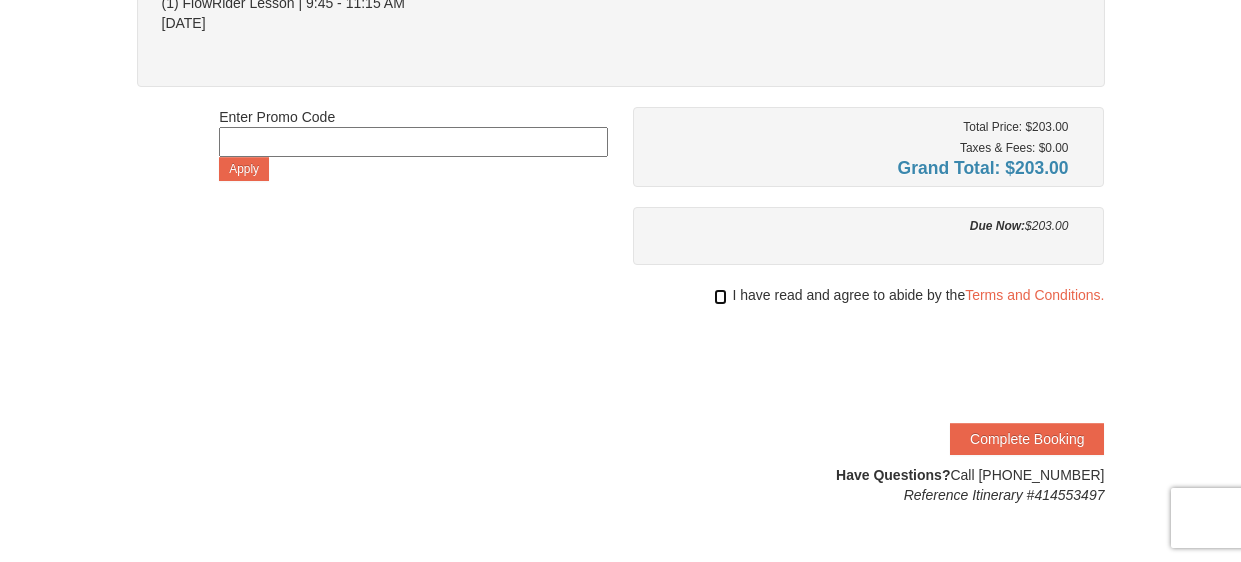 click at bounding box center [720, 297] 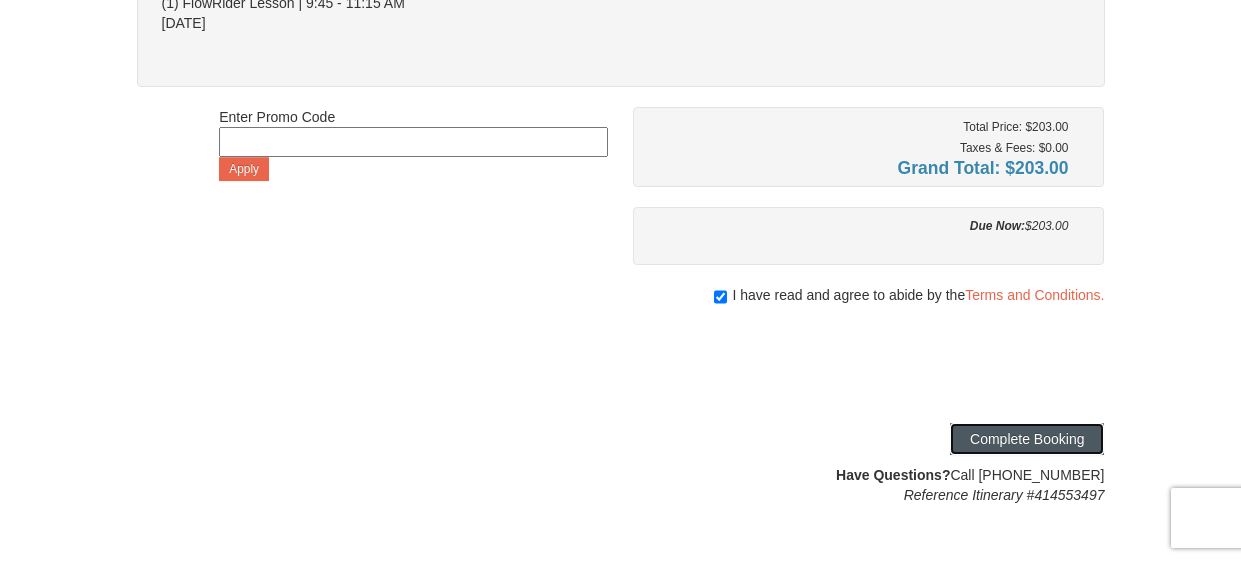 click on "Complete Booking" at bounding box center [1027, 439] 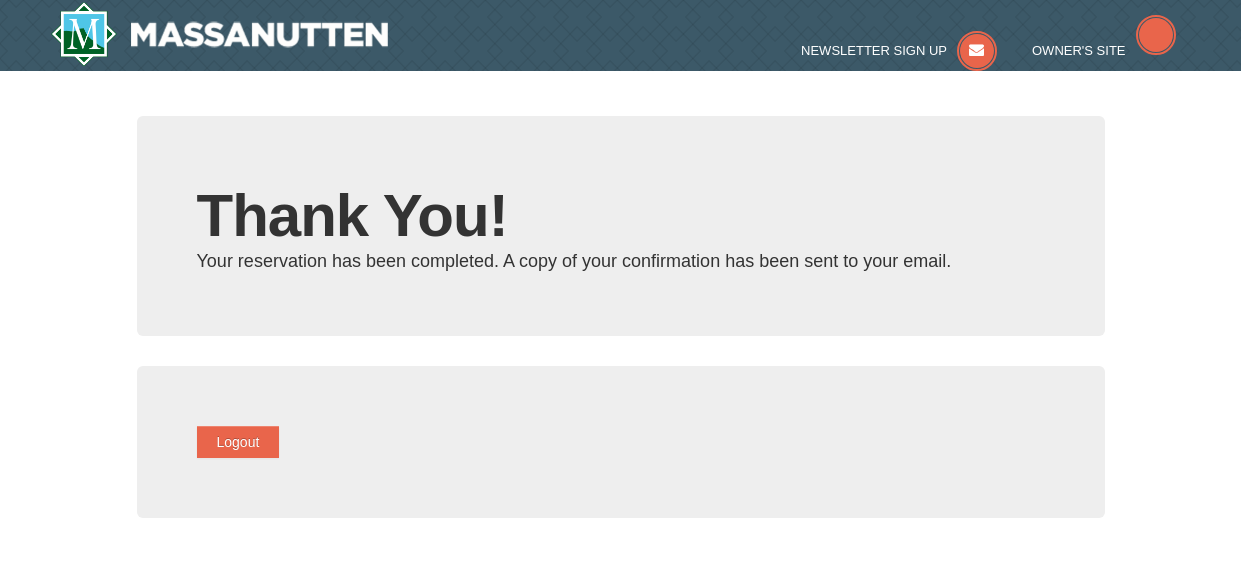 scroll, scrollTop: 0, scrollLeft: 0, axis: both 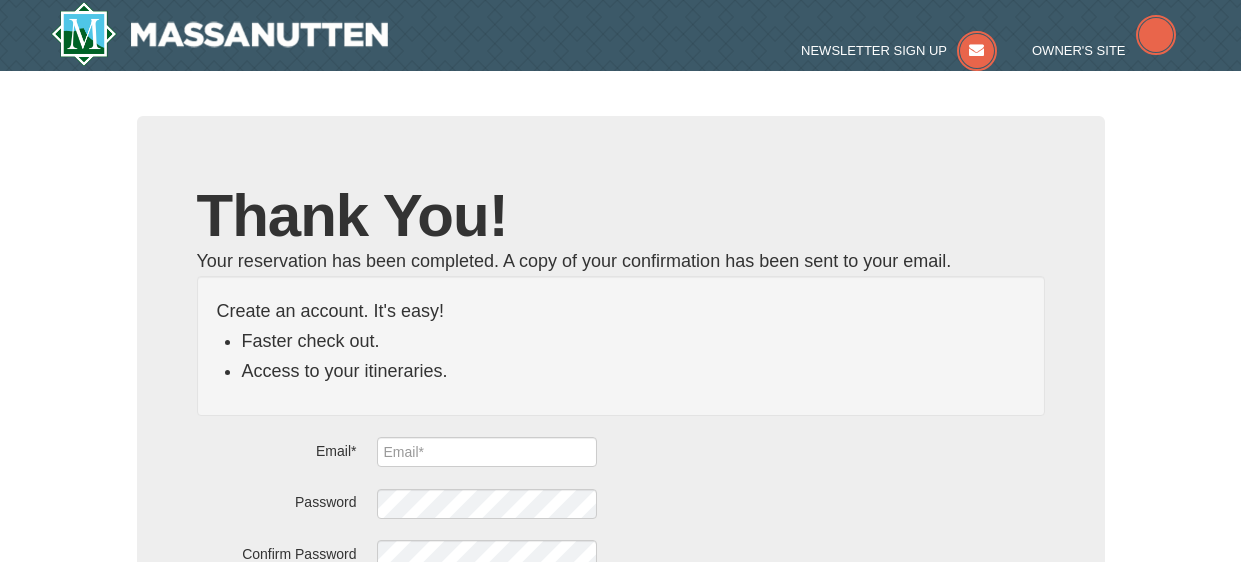 type on "[EMAIL_ADDRESS][DOMAIN_NAME]" 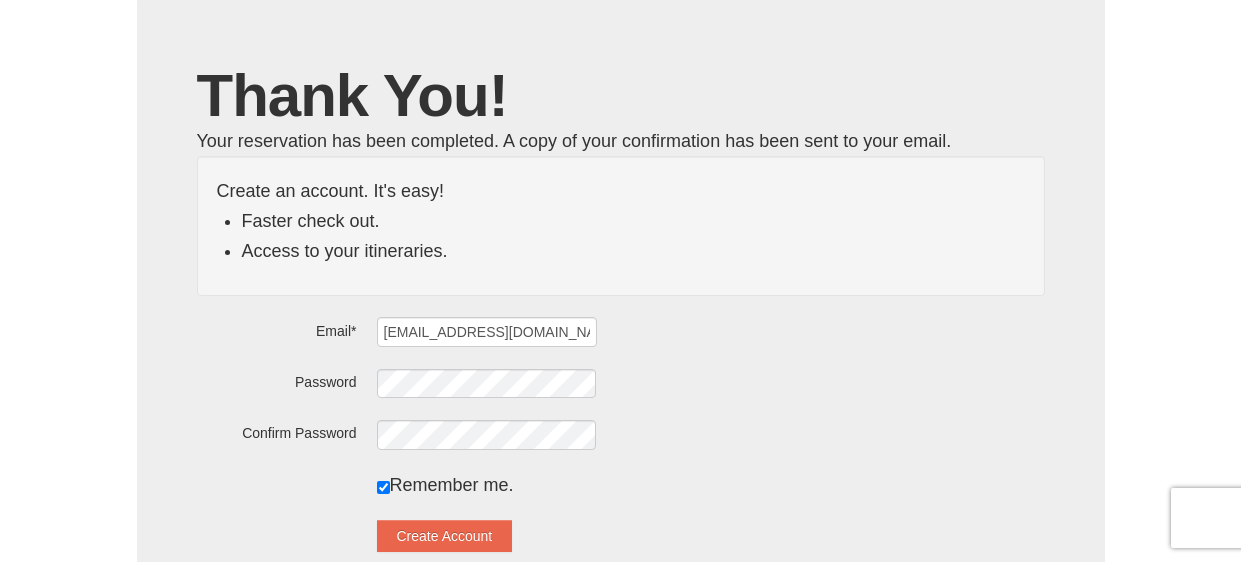 scroll, scrollTop: 116, scrollLeft: 0, axis: vertical 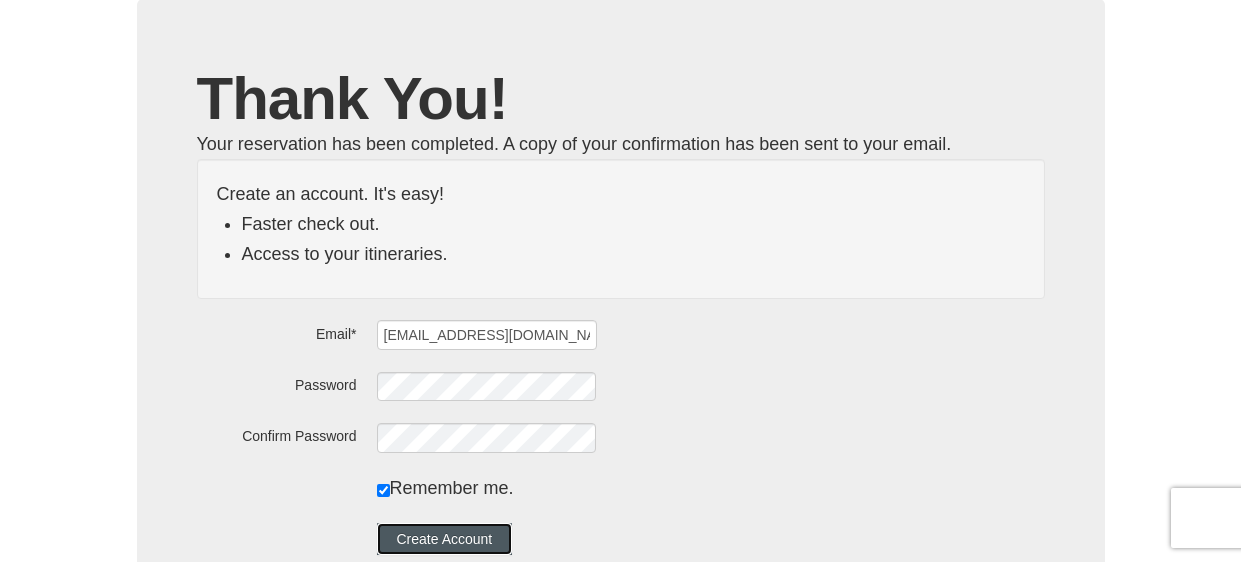 click on "Create Account" at bounding box center (445, 539) 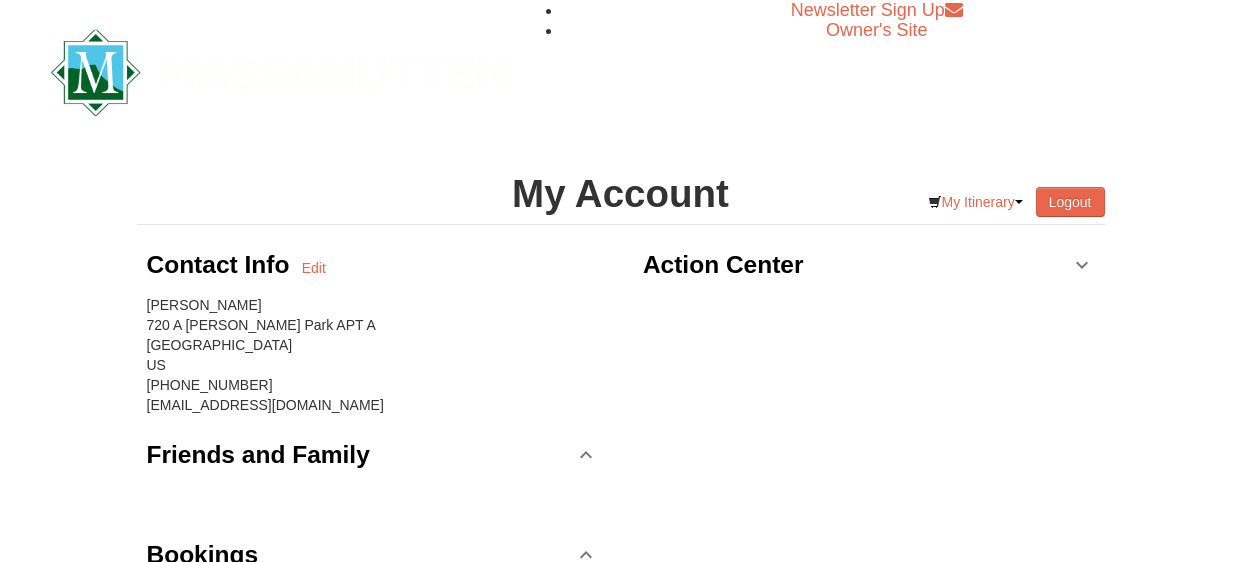 scroll, scrollTop: 0, scrollLeft: 0, axis: both 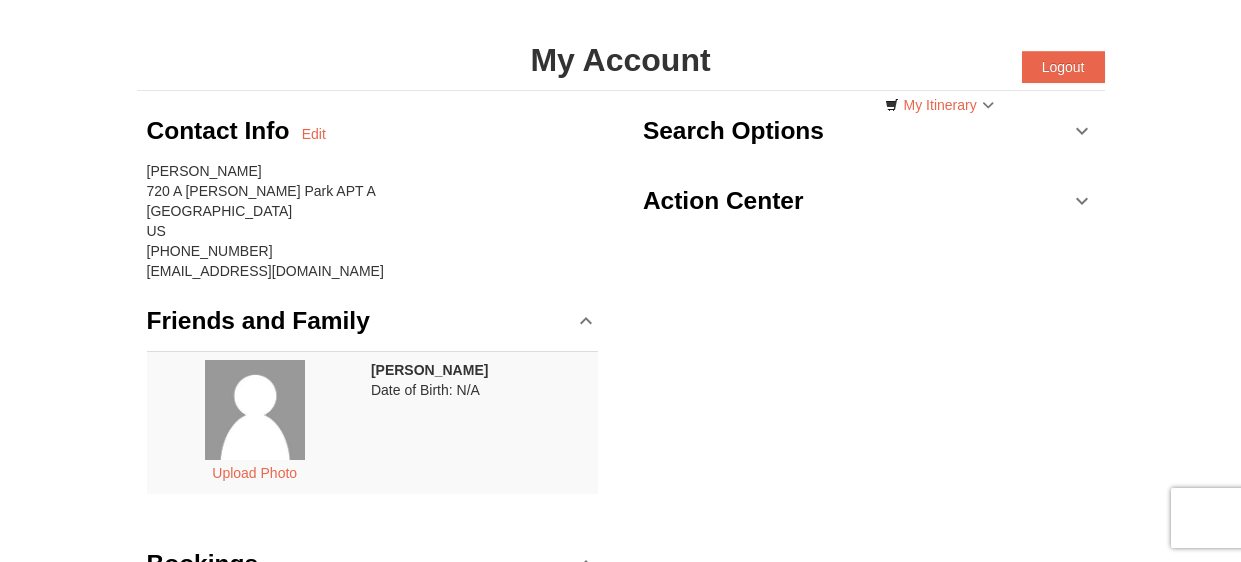 drag, startPoint x: 1238, startPoint y: 231, endPoint x: 1235, endPoint y: 151, distance: 80.05623 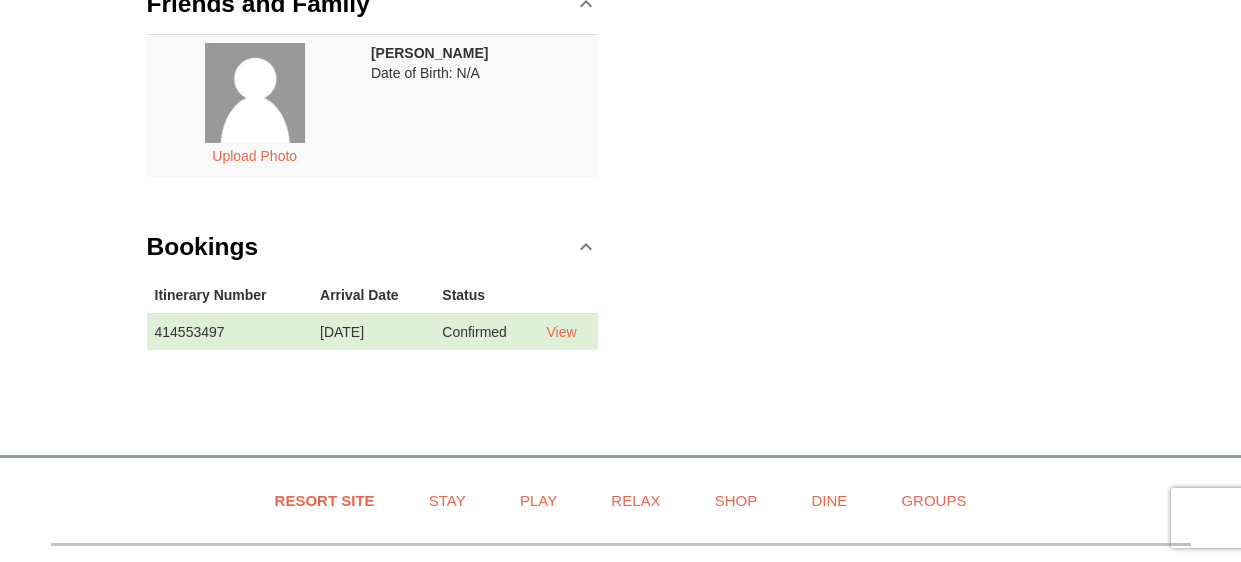 scroll, scrollTop: 394, scrollLeft: 0, axis: vertical 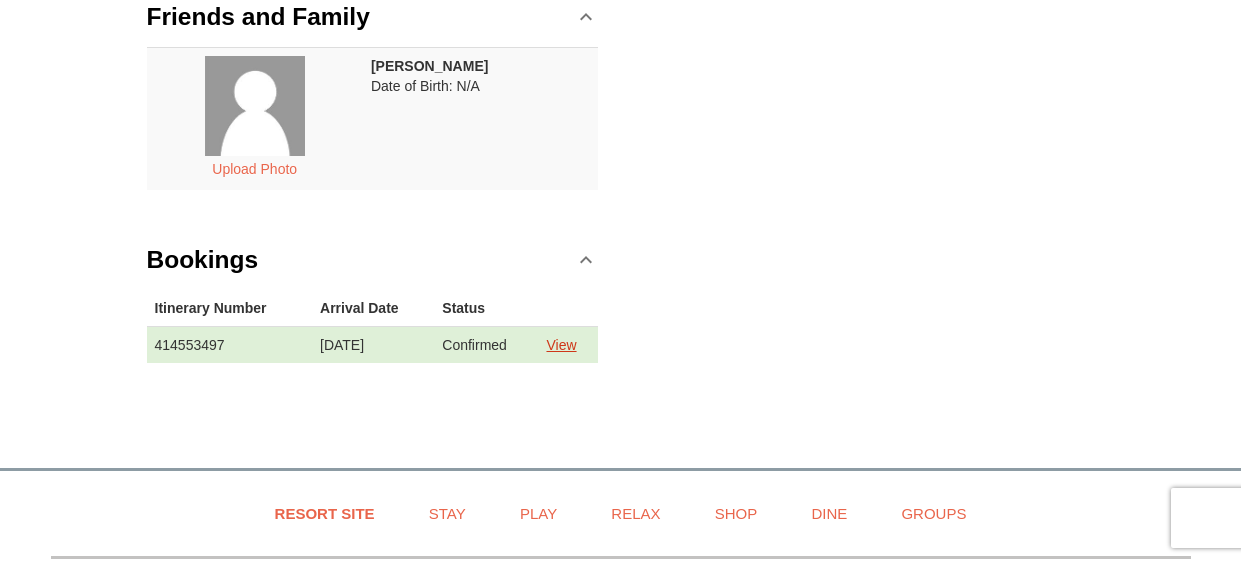 click on "View" at bounding box center [561, 345] 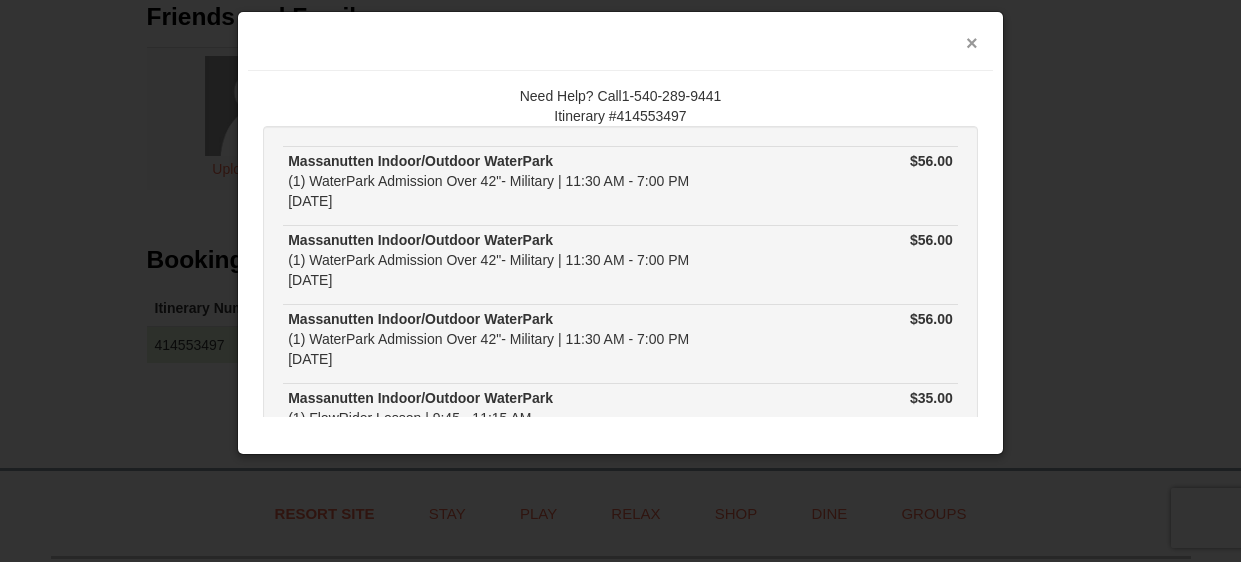 click on "×" at bounding box center [972, 43] 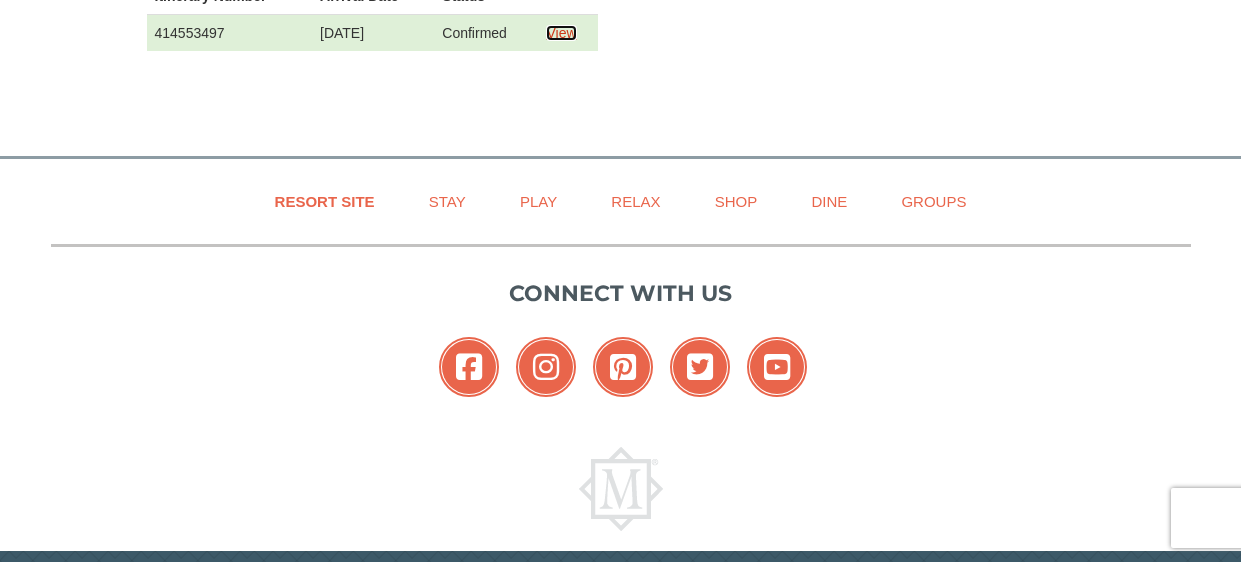 scroll, scrollTop: 696, scrollLeft: 0, axis: vertical 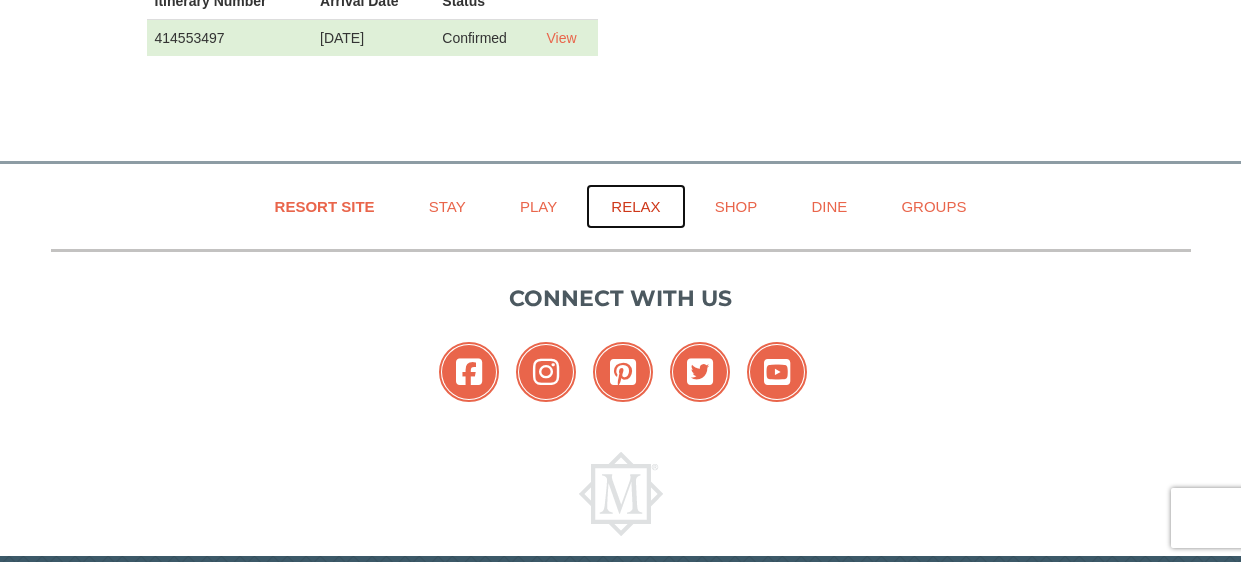 click on "Relax" at bounding box center [635, 206] 